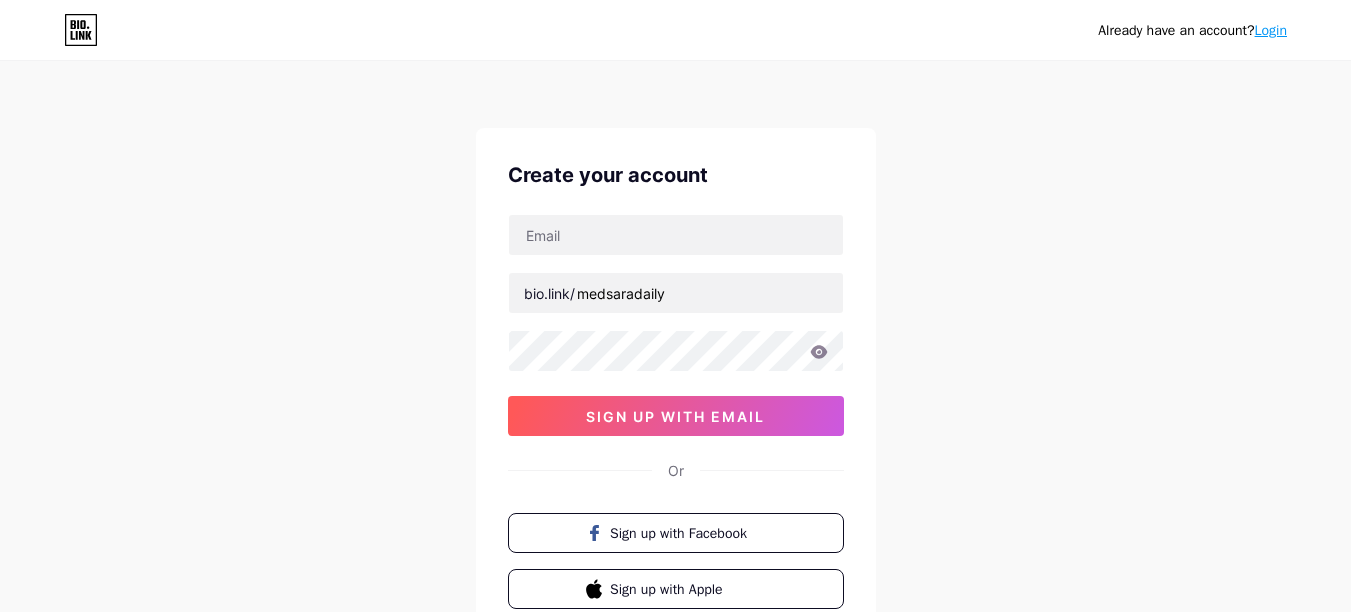 scroll, scrollTop: 0, scrollLeft: 0, axis: both 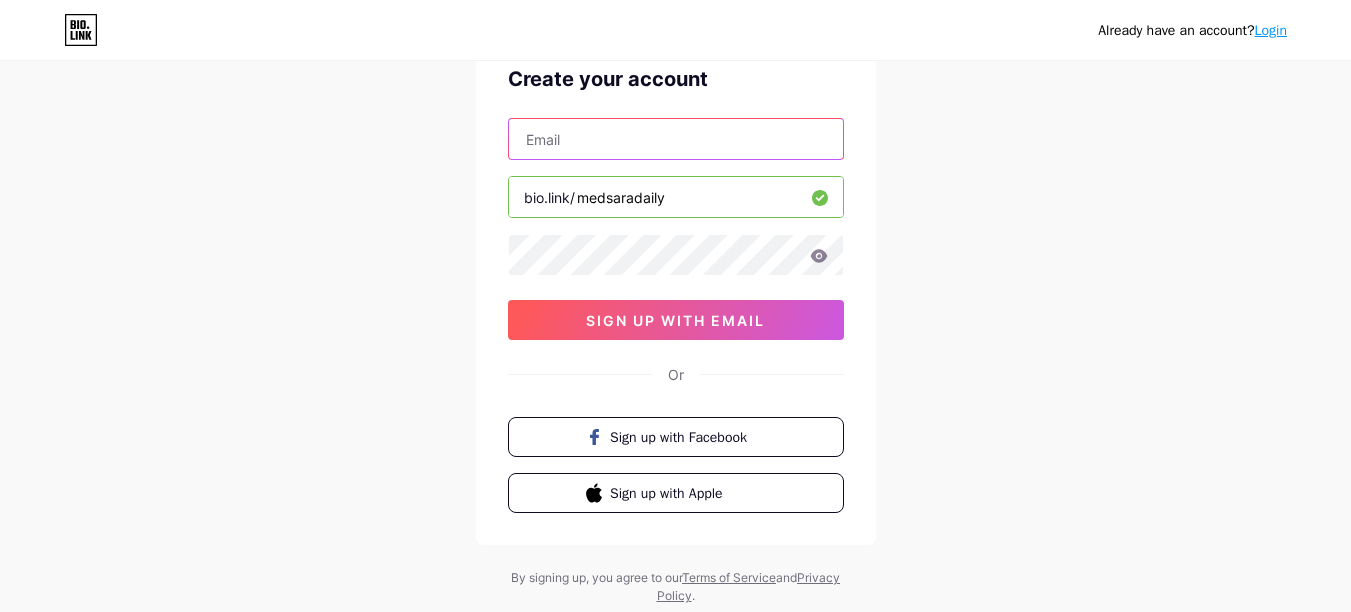 click at bounding box center [676, 139] 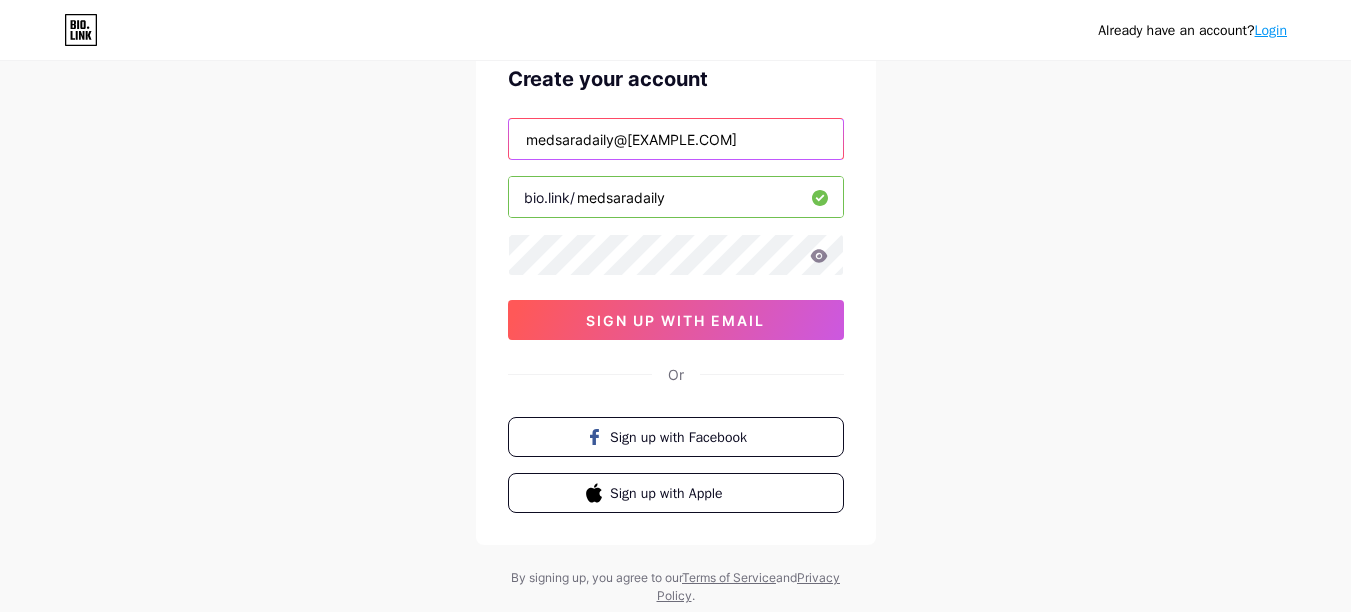 type on "medsaradaily@[EXAMPLE.COM]" 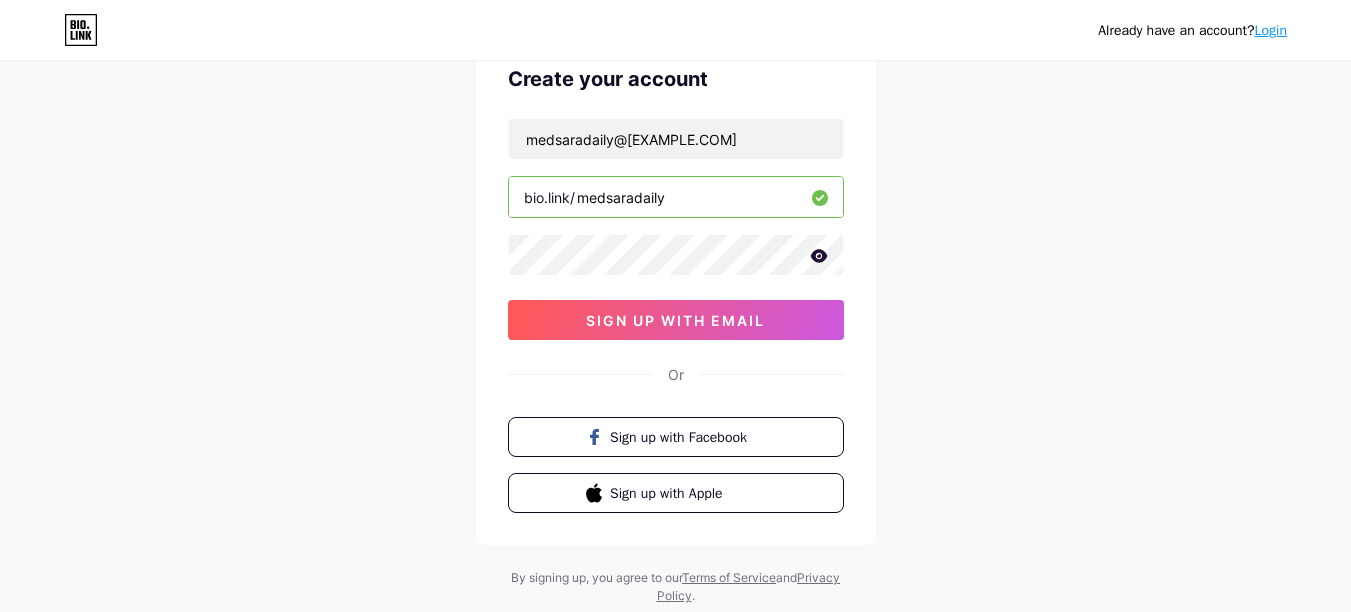 click 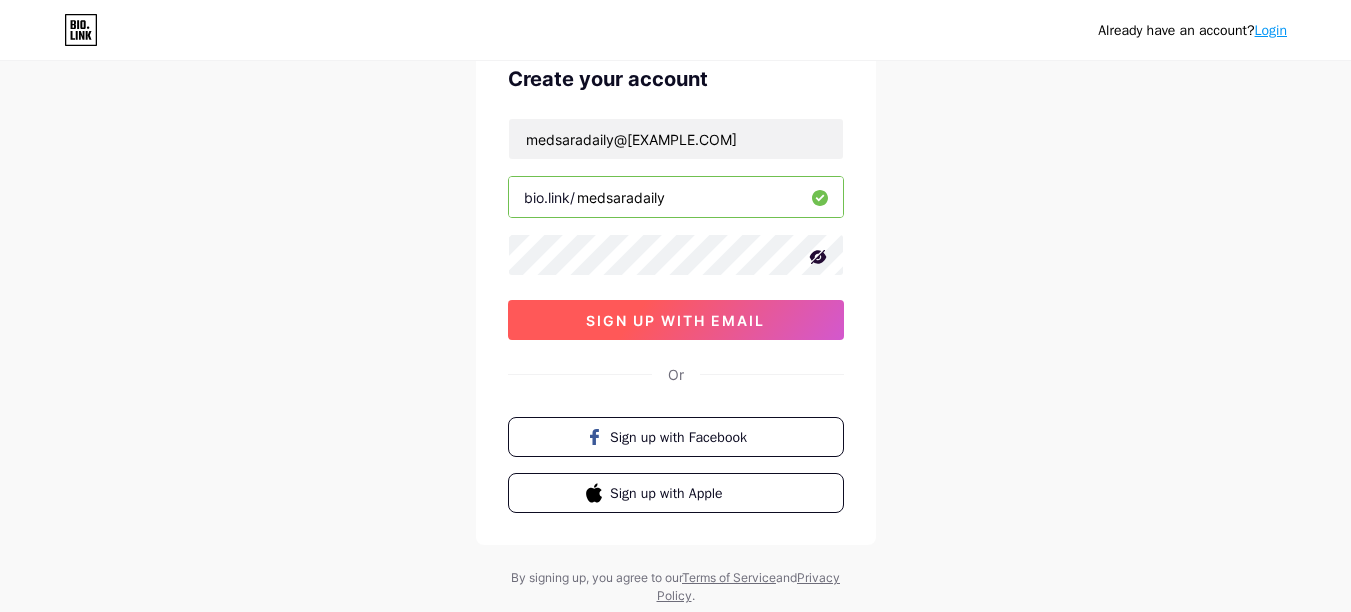 click on "sign up with email" at bounding box center [676, 320] 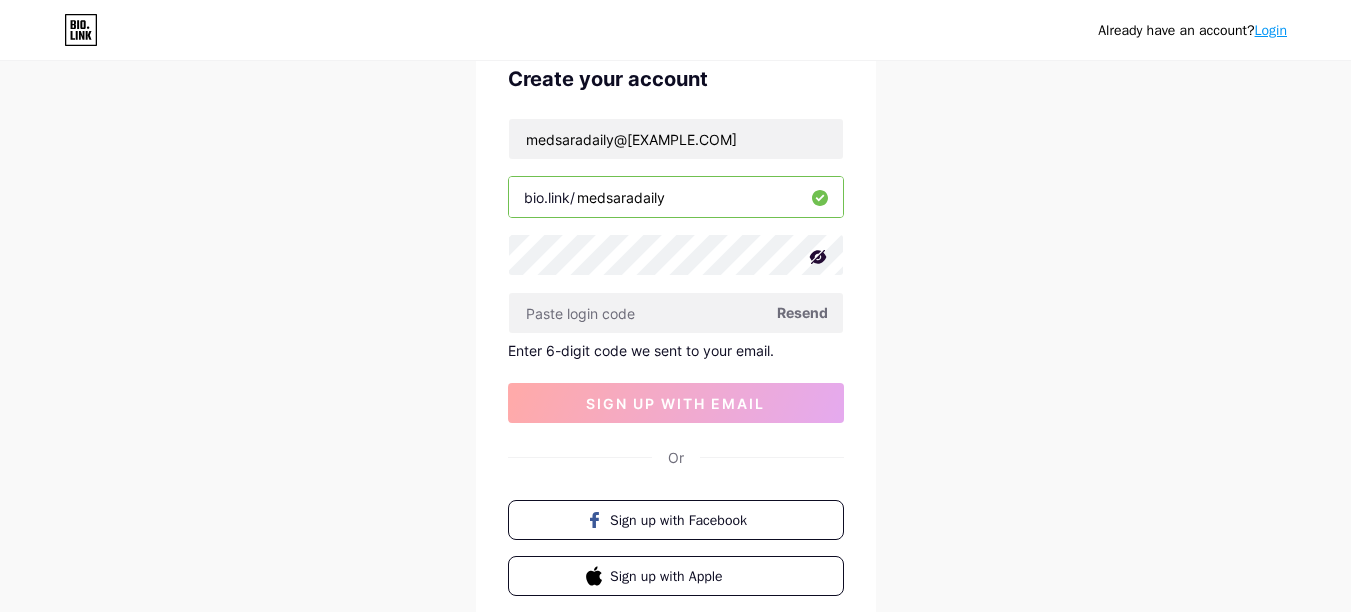 click on "medsaradaily@[EXAMPLE.COM]     bio.link/[USERNAME]   medsaradaily                 Resend     Enter 6-digit code we sent to your email.         sign up with email" at bounding box center [676, 270] 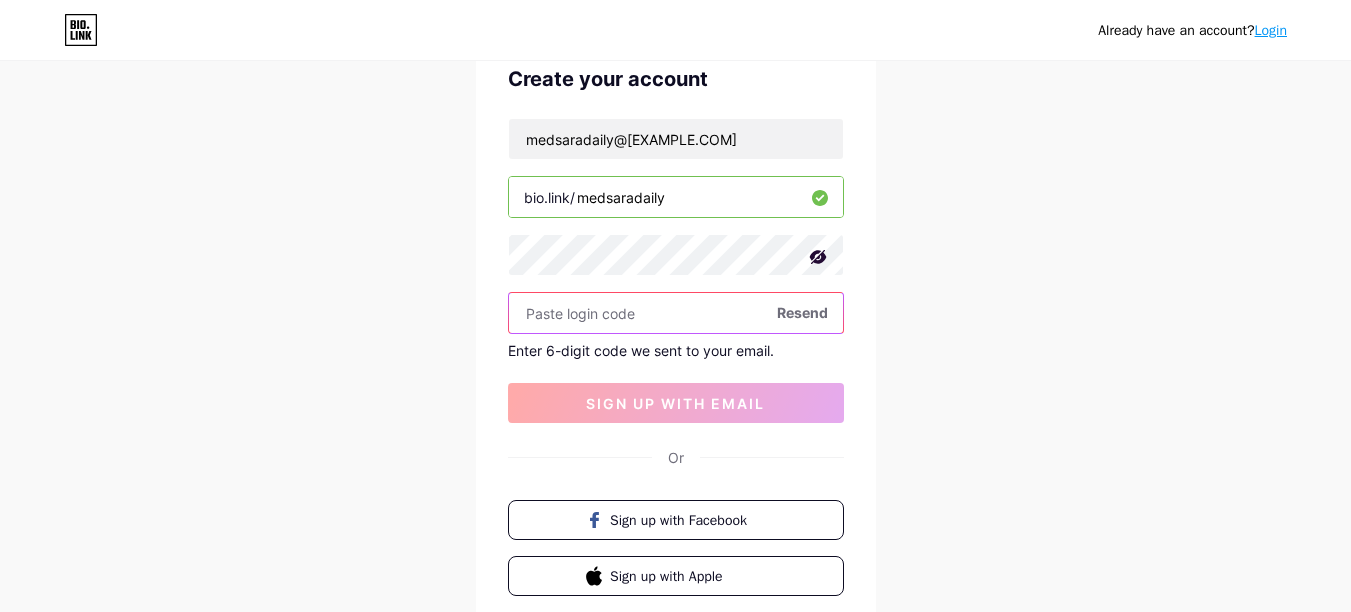 click at bounding box center [676, 313] 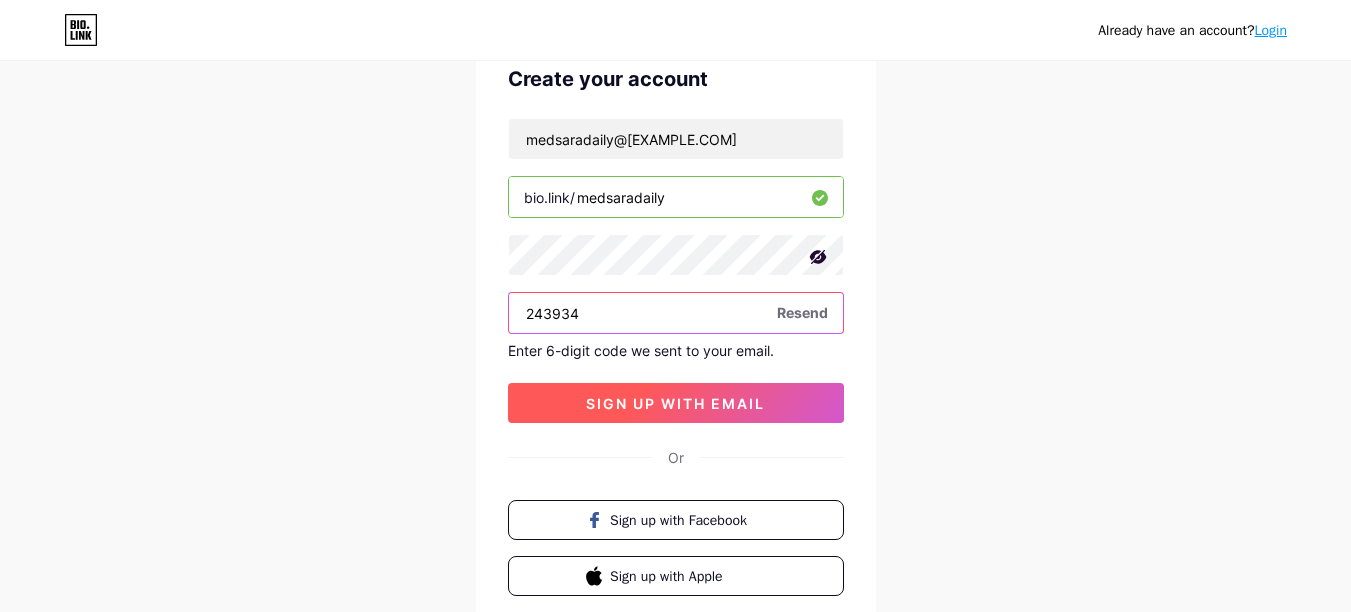 type on "243934" 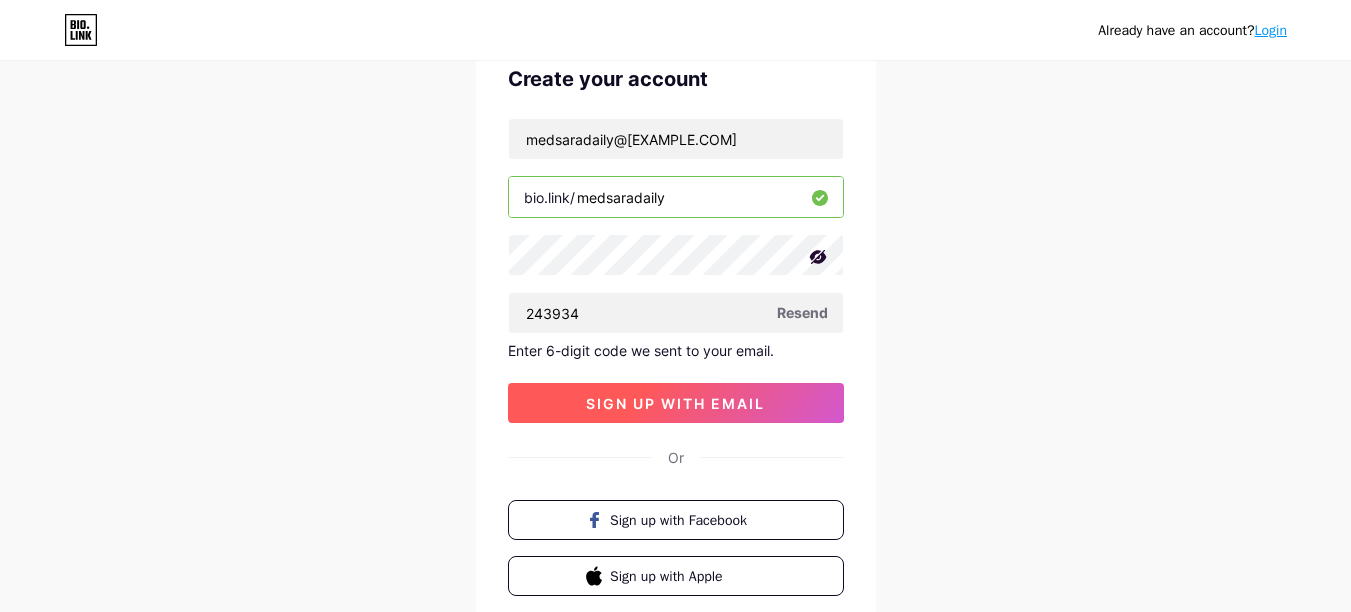 click on "sign up with email" at bounding box center [676, 403] 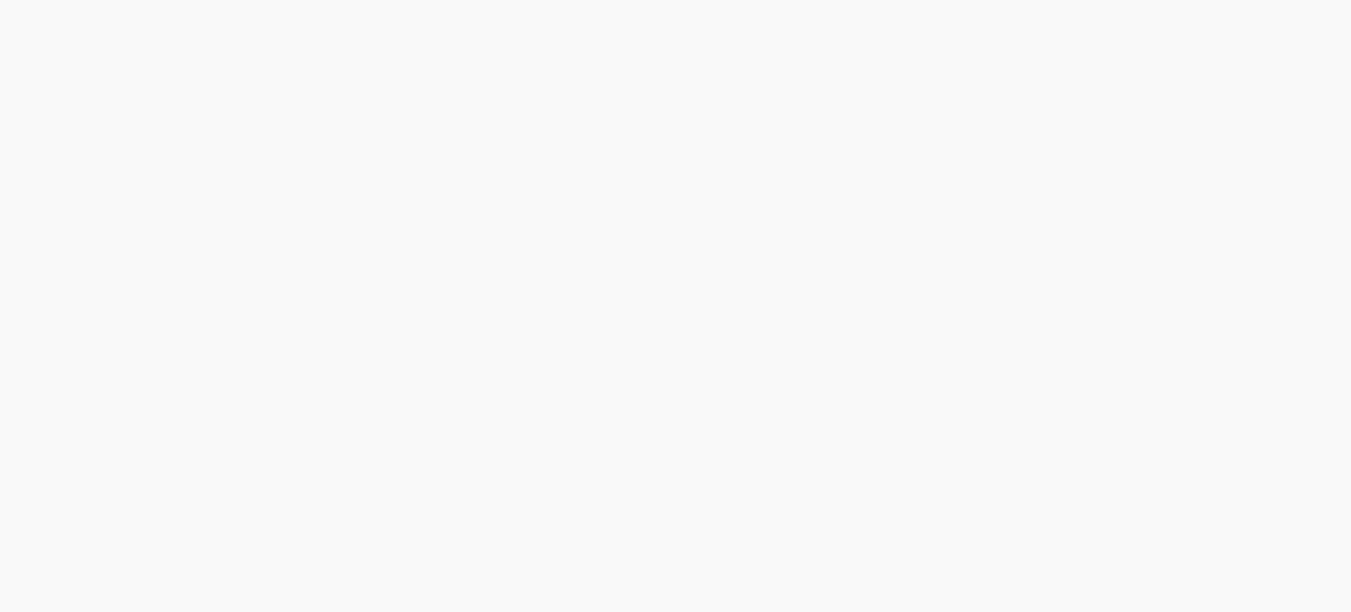 scroll, scrollTop: 0, scrollLeft: 0, axis: both 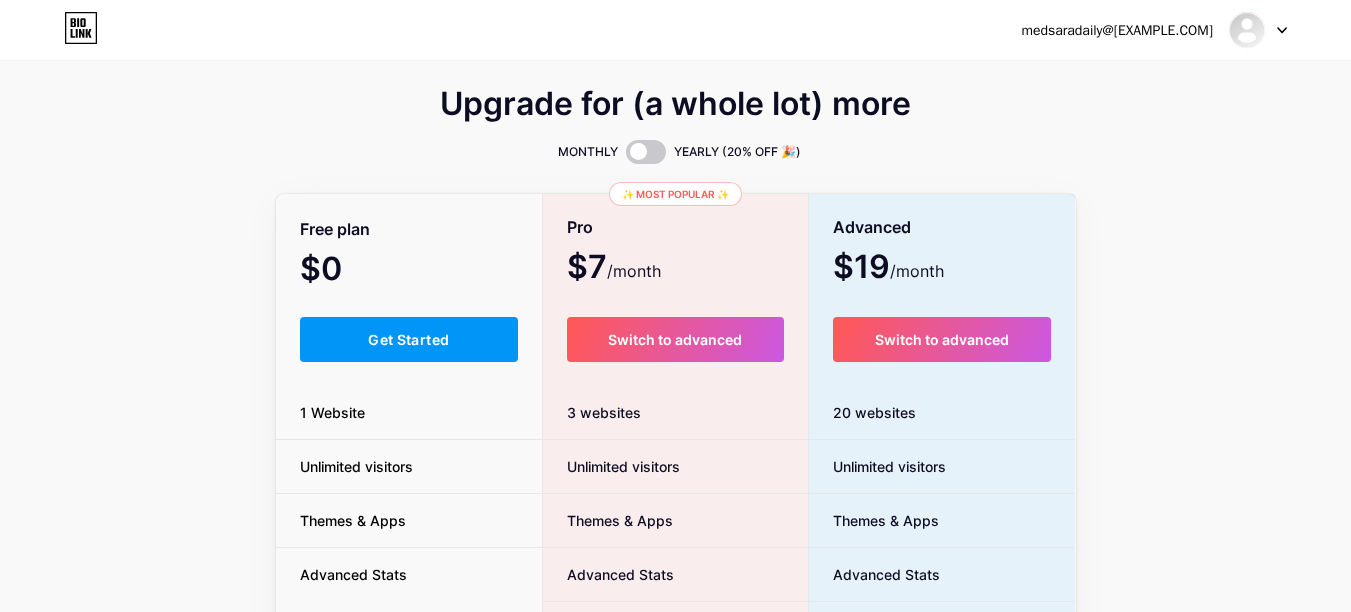 click on "Upgrade for (a whole lot) more
MONTHLY
YEARLY (20% OFF 🎉)
Free plan   $0   /month   Get Started     1 Website Unlimited visitors Themes & Apps Advanced Stats   ✨ Most popular ✨   Pro   $7   /month     Switch to advanced      3 websites
Unlimited visitors     Themes & Apps     Advanced Stats     Custom domain        Host it on your own personal domain    Build email list        Collect emails of your visitors and send them email updates    Publish blog posts        Start a blog in seconds, powered by a powerful editor    Verified badge        Add authenticity by showing a blue checkmark    Remove Bio Link branding        Remove all credits and make it fully white-label      Advanced   $19   /month     Switch to advanced      20 websites
Unlimited visitors     Themes & Apps     Advanced Stats     Custom domain        Host it on your own personal domain    Build email list         Publish blog posts         Verified badge" at bounding box center [675, 497] 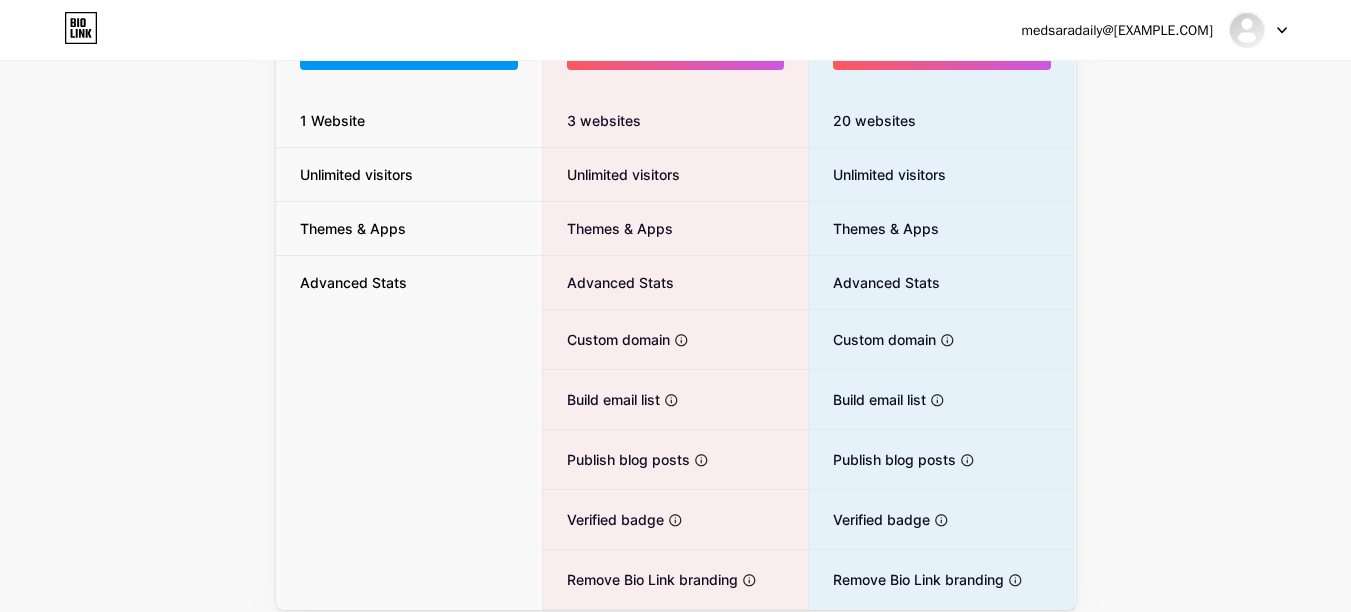 scroll, scrollTop: 238, scrollLeft: 0, axis: vertical 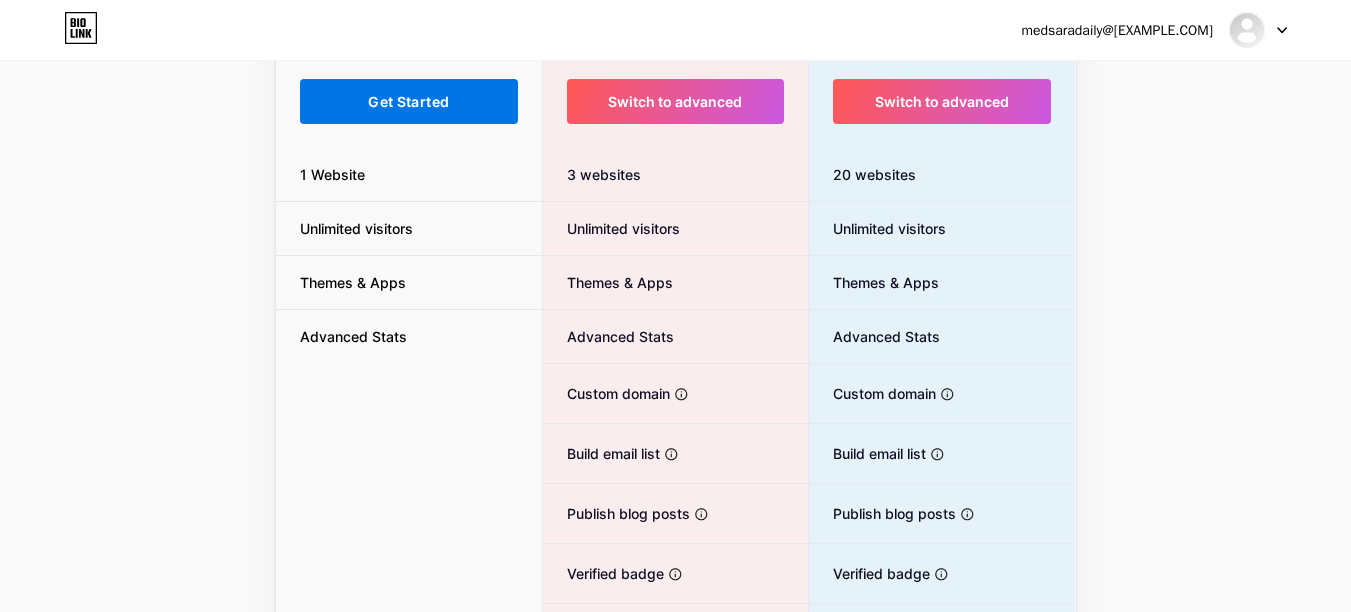 click on "Get Started" at bounding box center (409, 101) 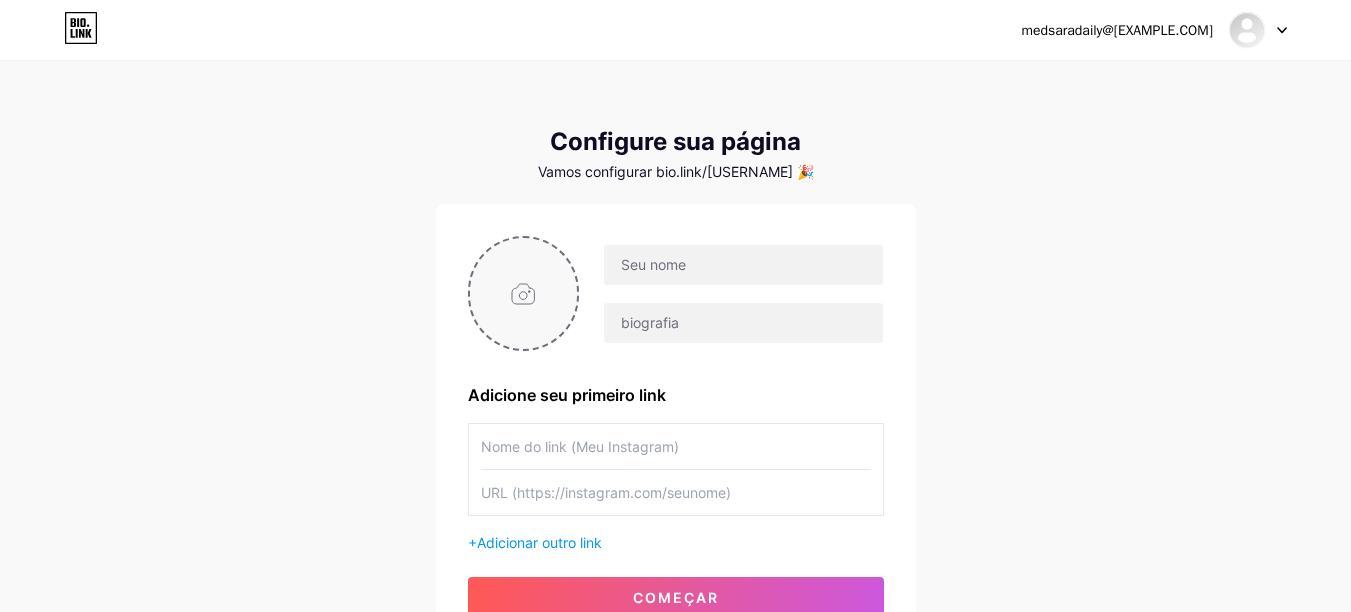 click at bounding box center (524, 293) 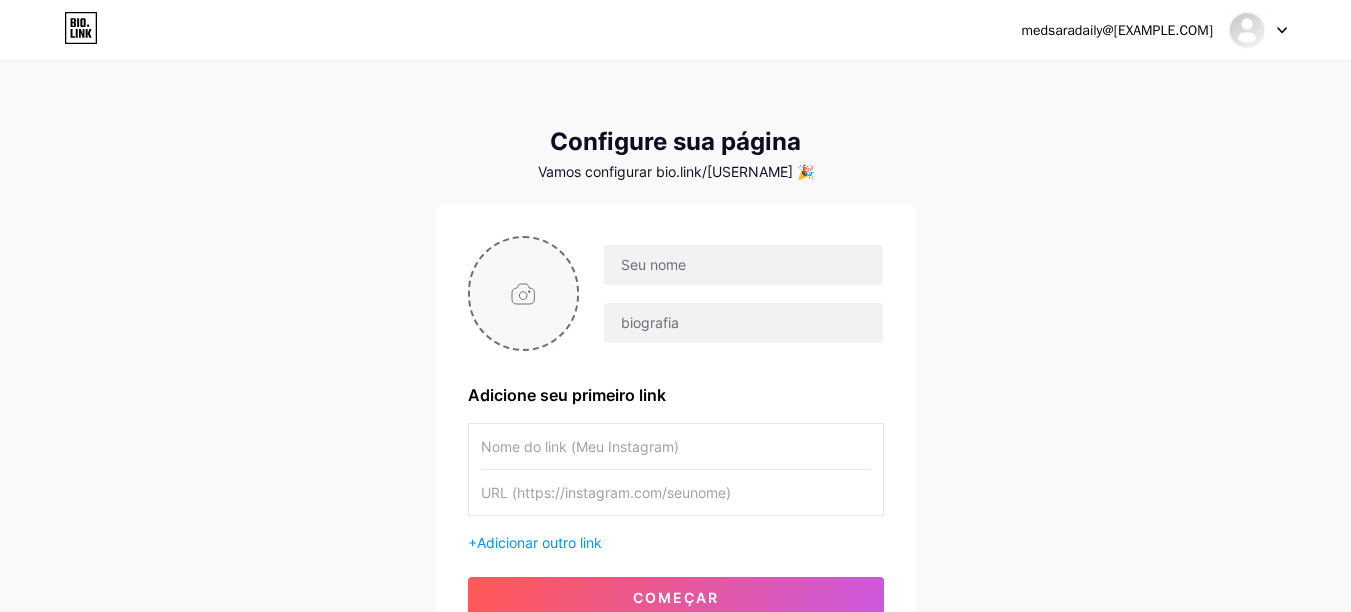 type on "C:\fakepath\Copy of EU ME AMO LIDNA GOSTOSA .jpg" 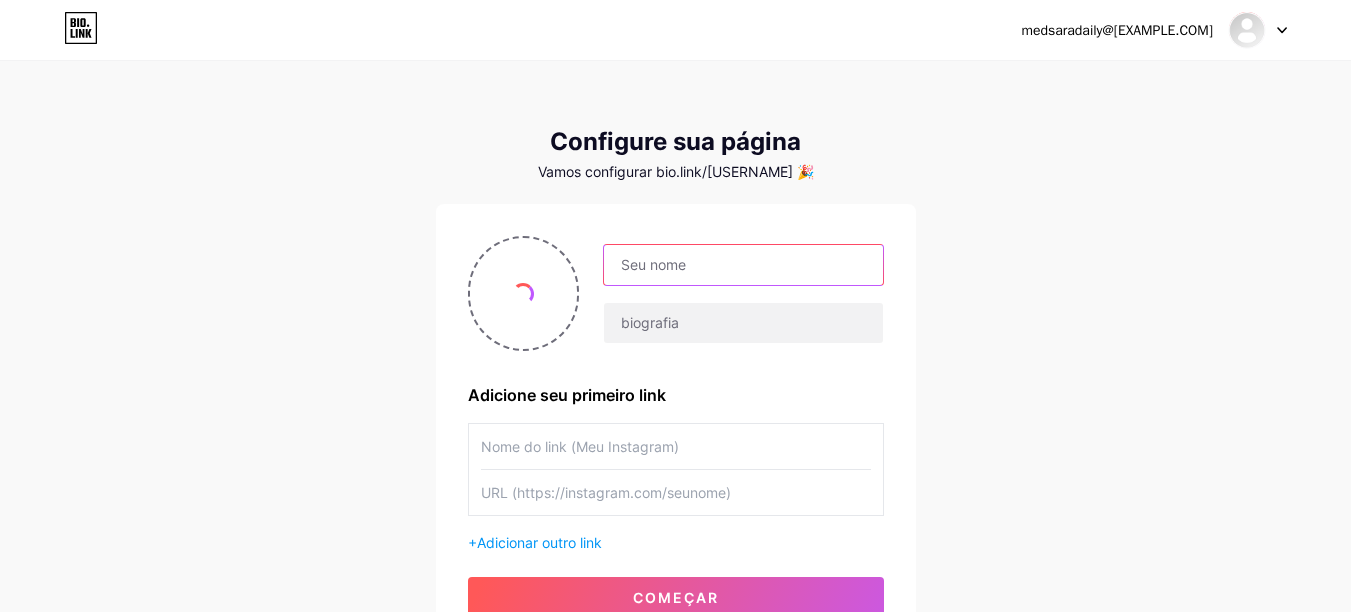 click at bounding box center (743, 265) 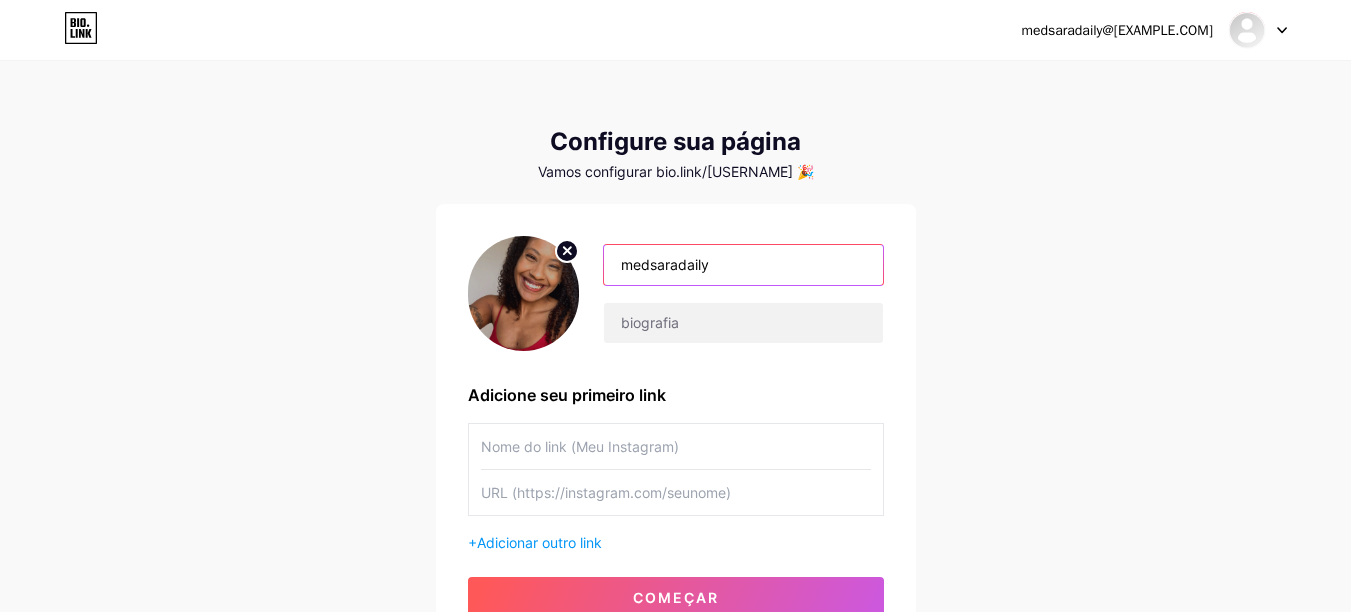 click on "medsaradaily" at bounding box center [743, 265] 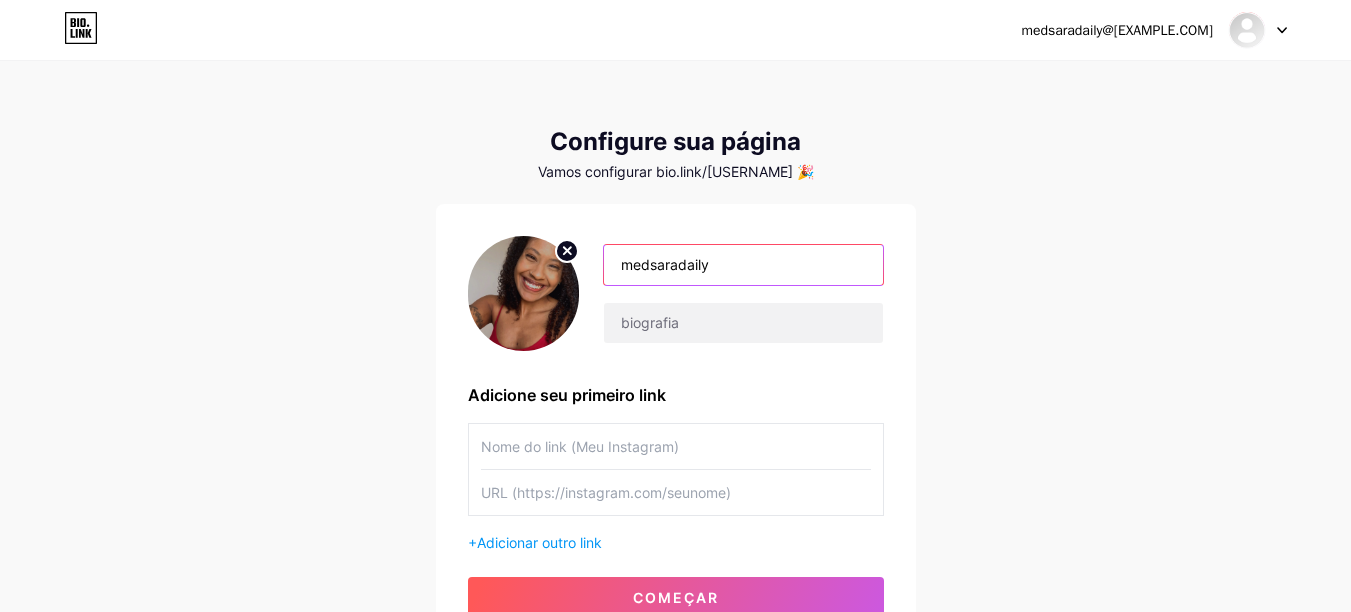type on "medsaradaily" 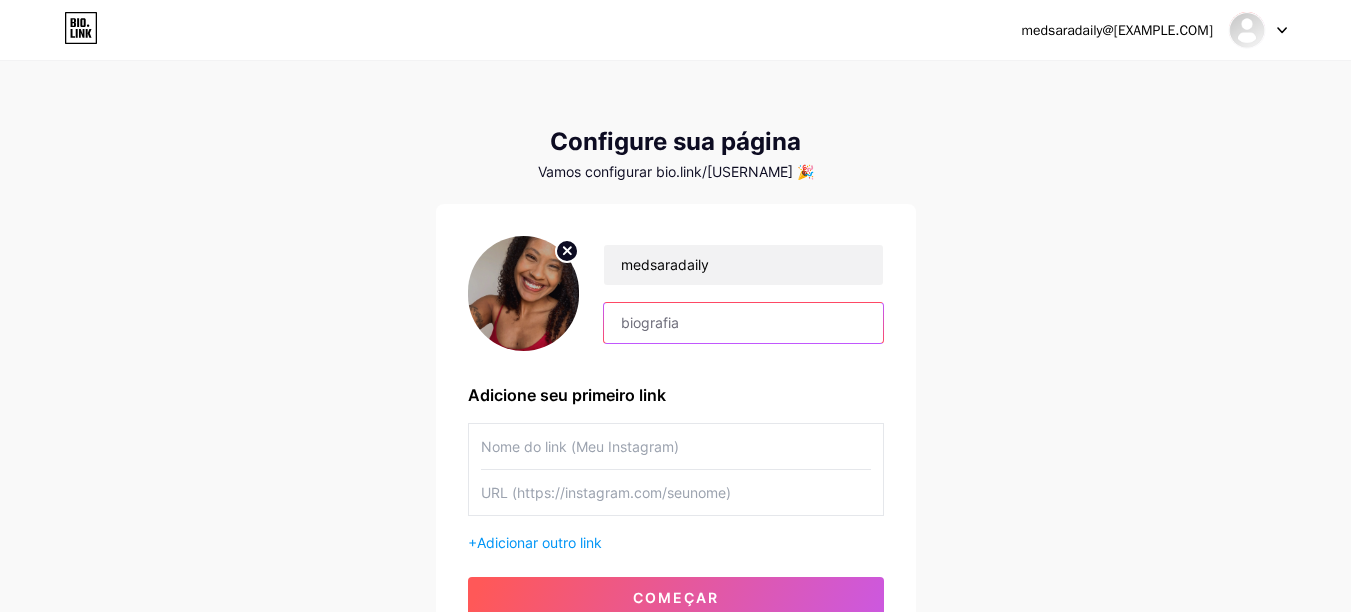 click at bounding box center [743, 323] 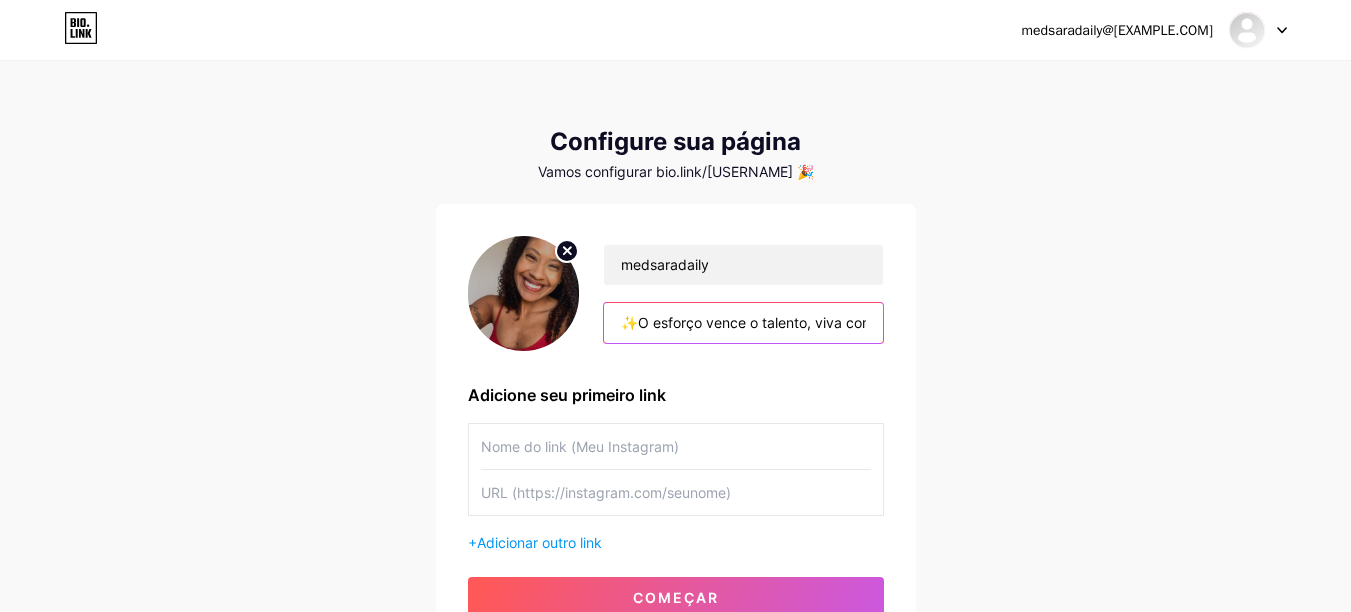scroll, scrollTop: 0, scrollLeft: 719, axis: horizontal 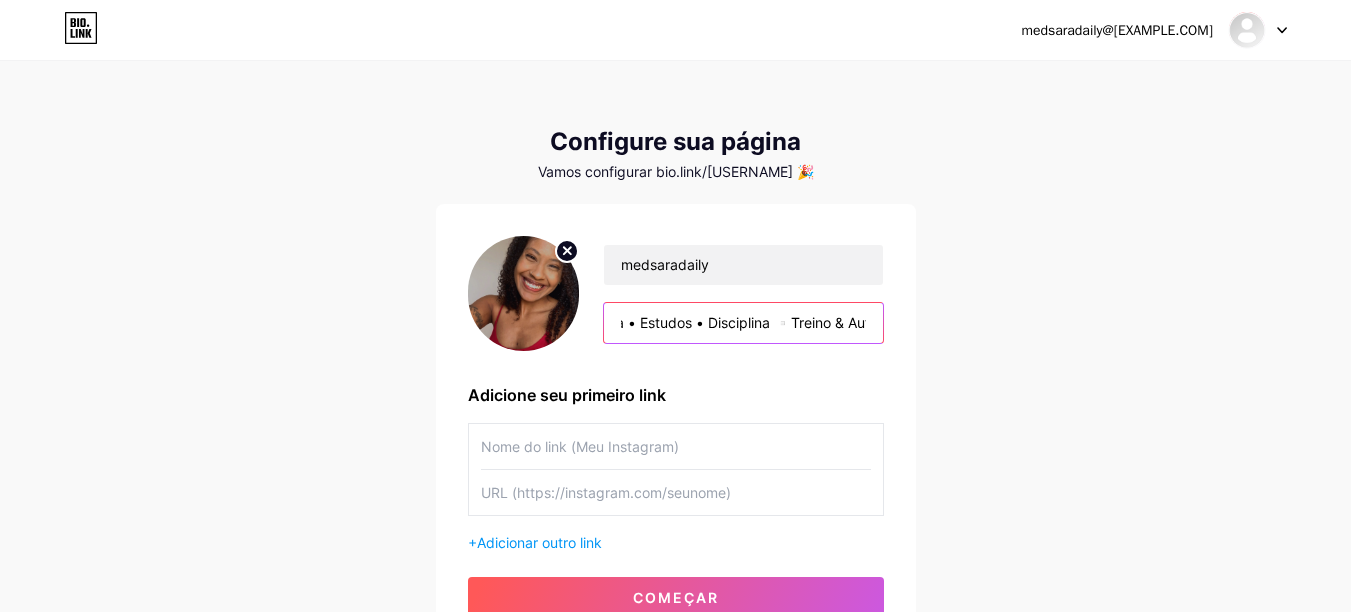 drag, startPoint x: 860, startPoint y: 335, endPoint x: 512, endPoint y: 321, distance: 348.2815 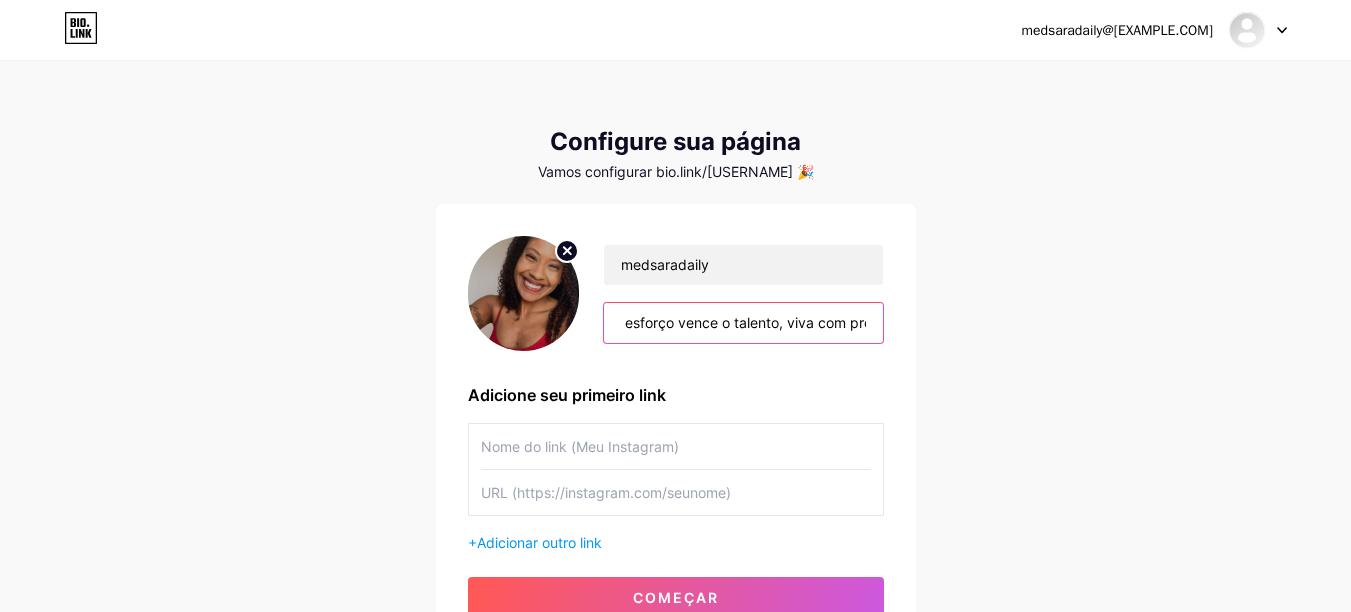 scroll, scrollTop: 0, scrollLeft: 0, axis: both 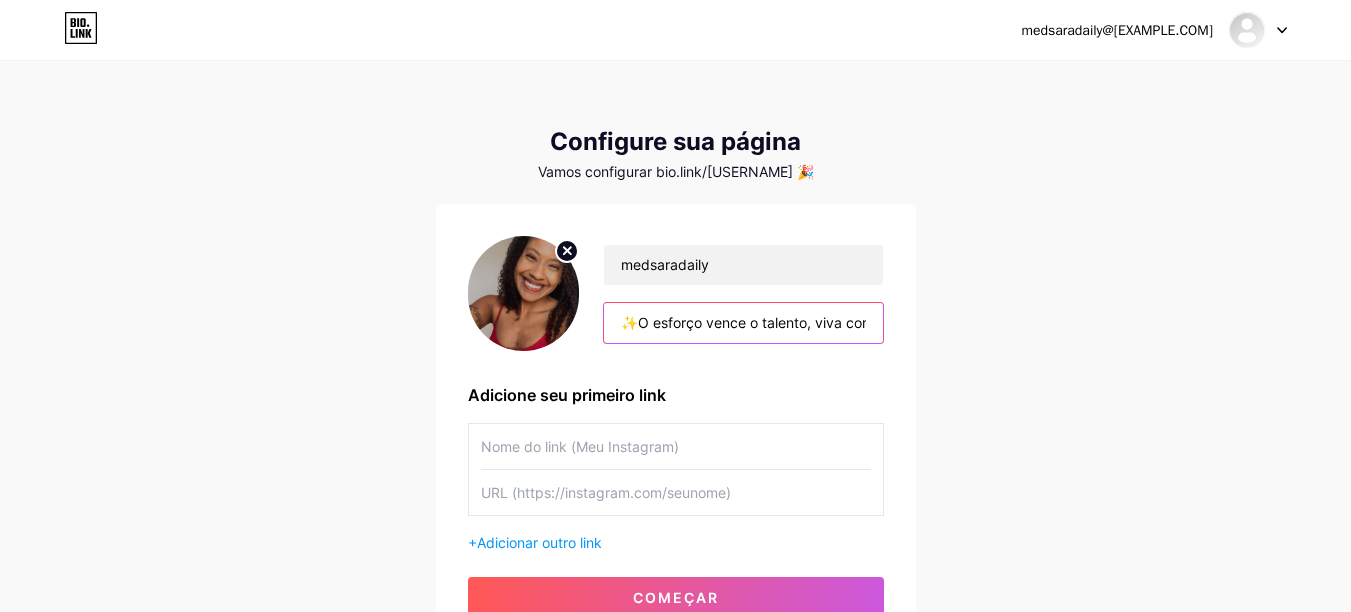 type on "✨O esforço vence o talento, viva com propósito. ⟶ Estudante de Medicina 2º ano | [INSTITUTION] ▫️Rotina • Estudos • Disciplina ▫️Treino & Autocuidado" 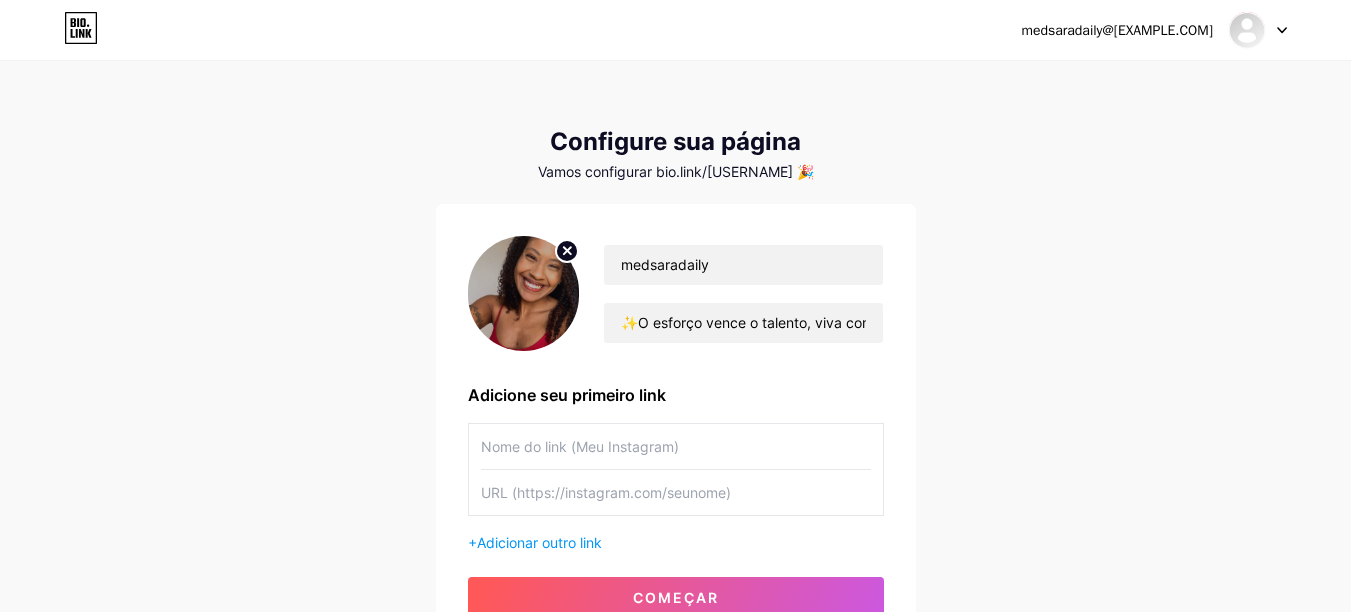 click at bounding box center [676, 446] 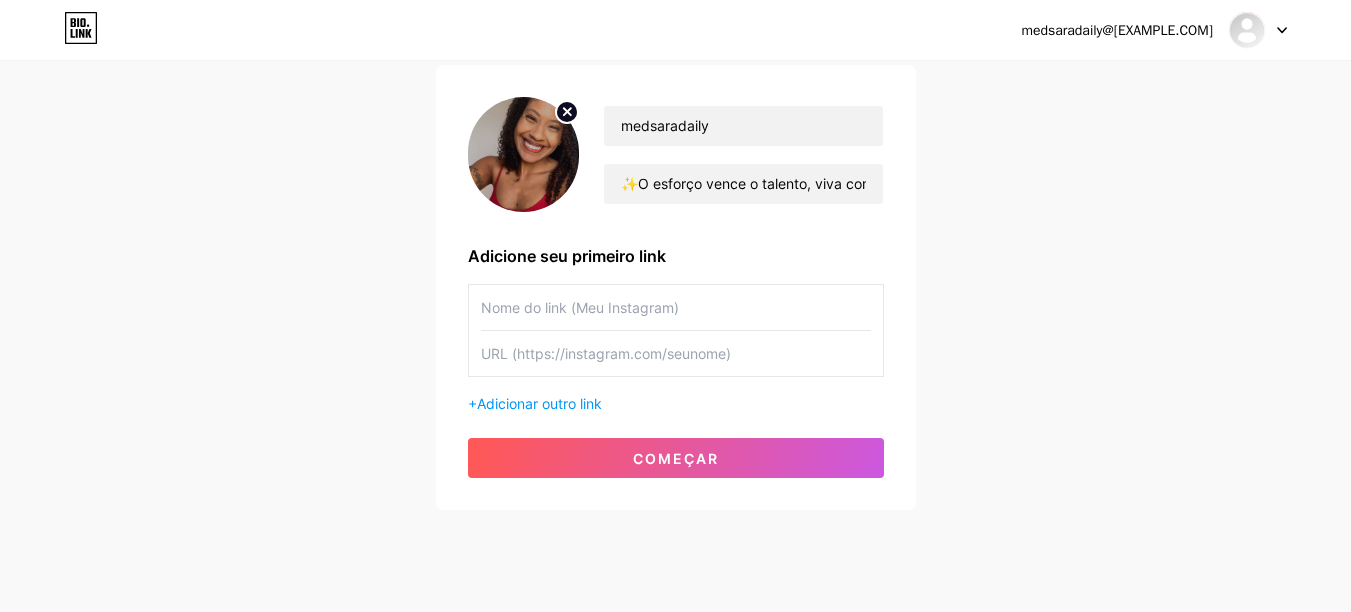type on "I" 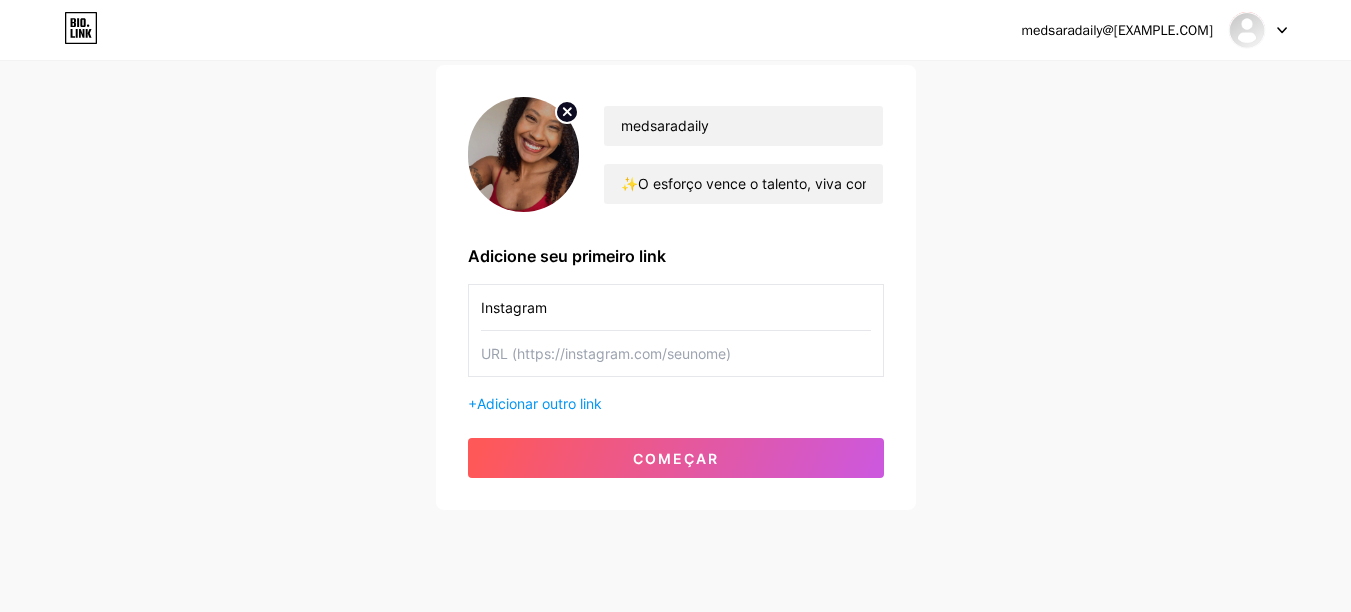 type on "Instagram" 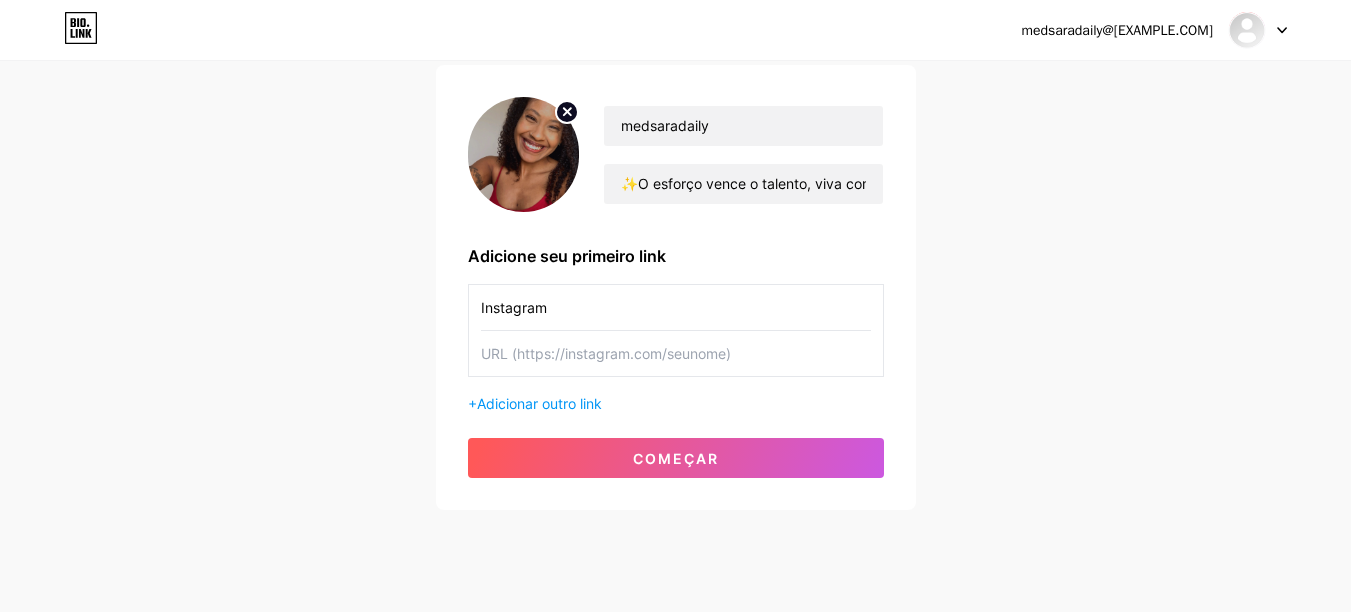 click at bounding box center [676, 353] 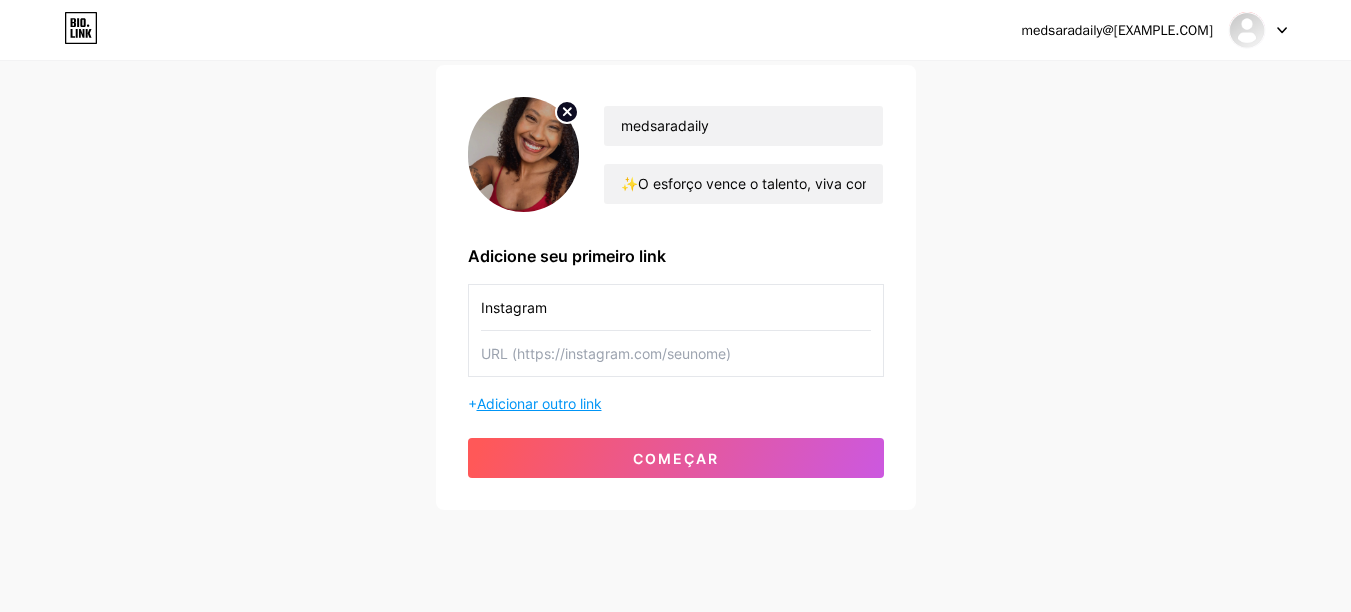 paste on "https://www.instagram.com/MEDSARADAILY/" 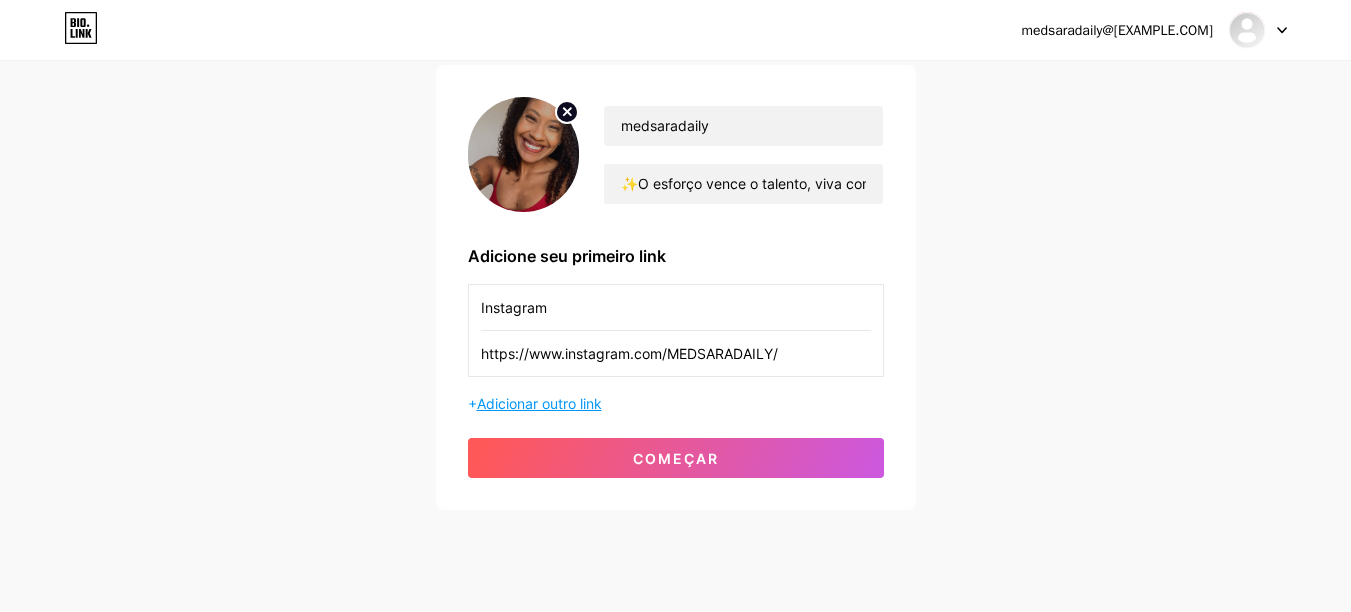 type on "https://www.instagram.com/MEDSARADAILY/" 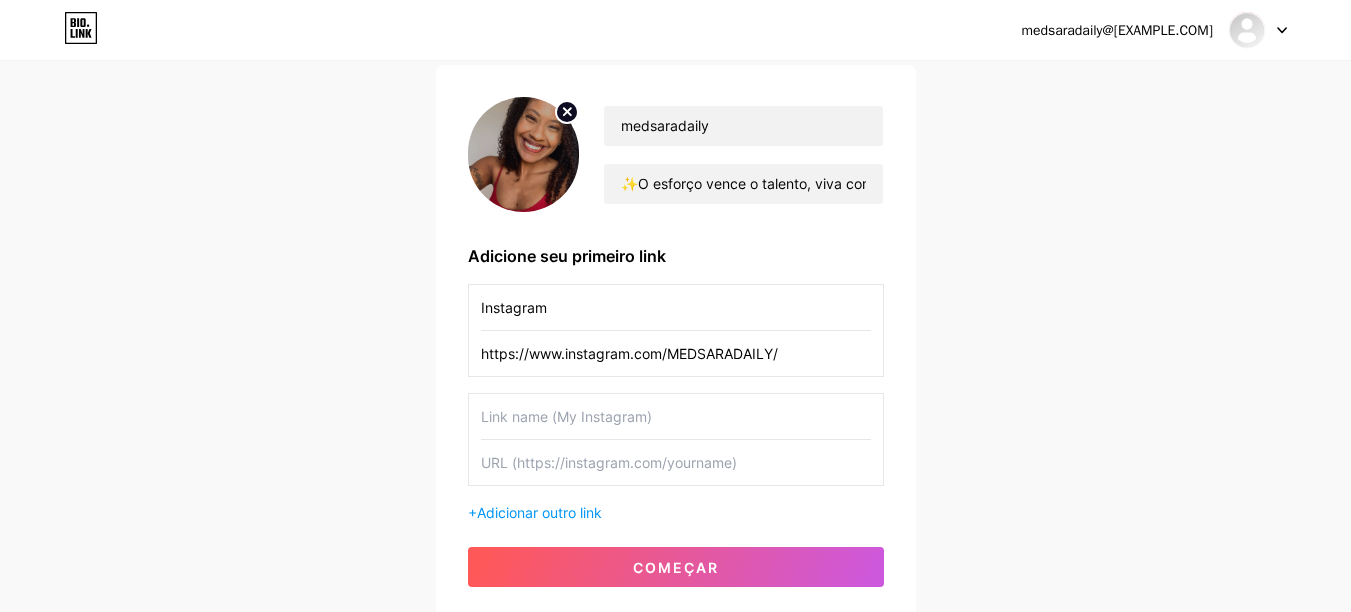 click at bounding box center [676, 416] 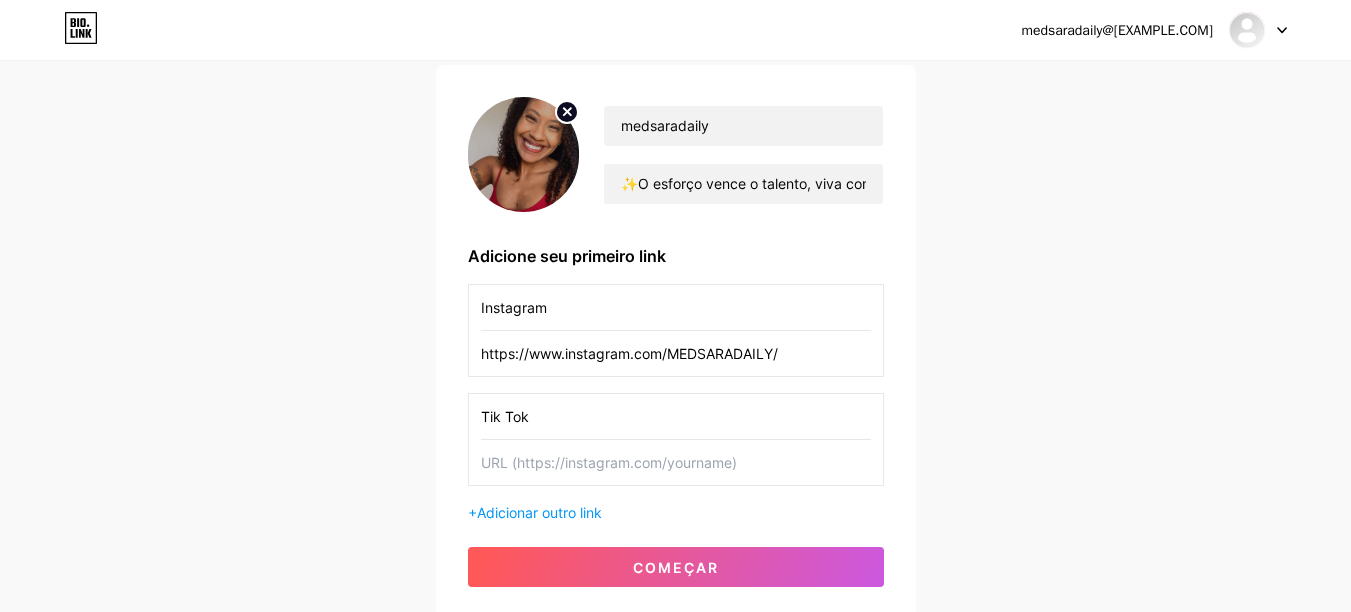 type on "Tik Tok" 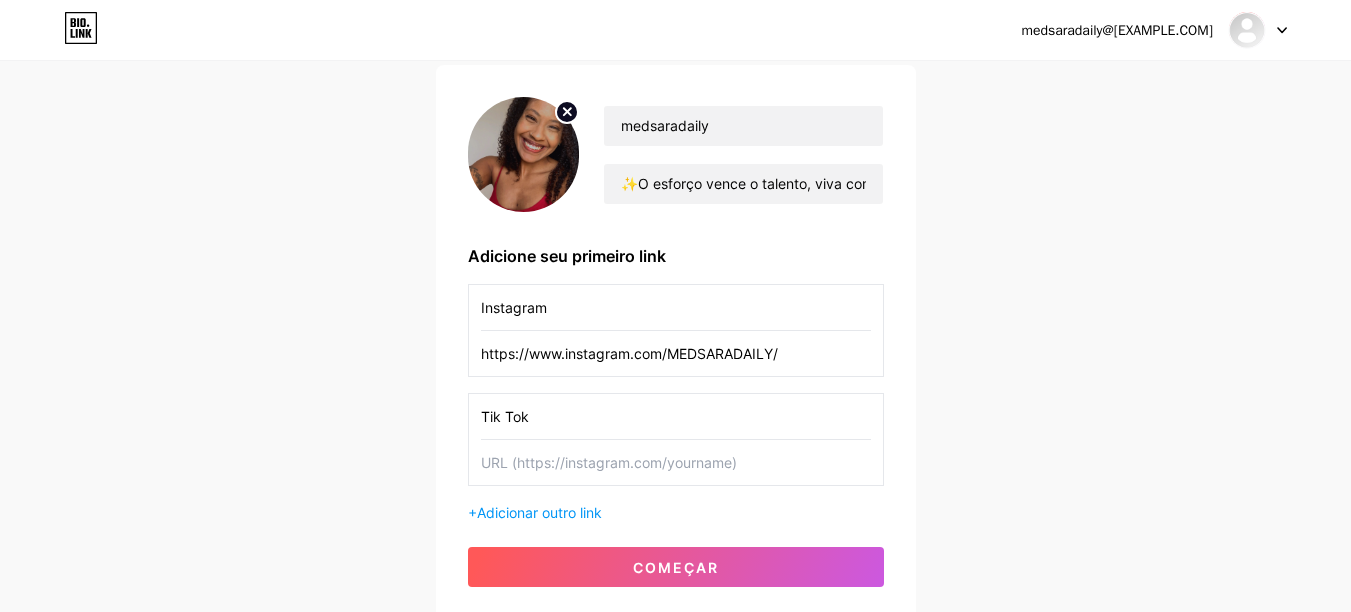 click at bounding box center (676, 462) 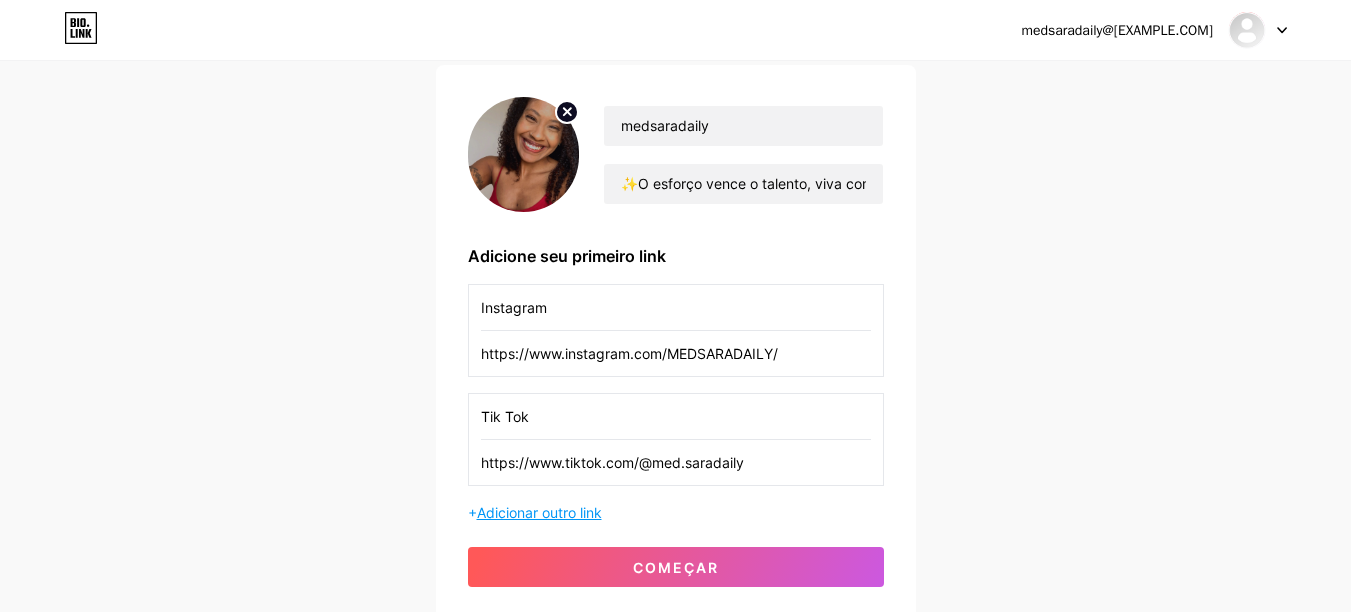 type on "https://www.tiktok.com/@med.saradaily" 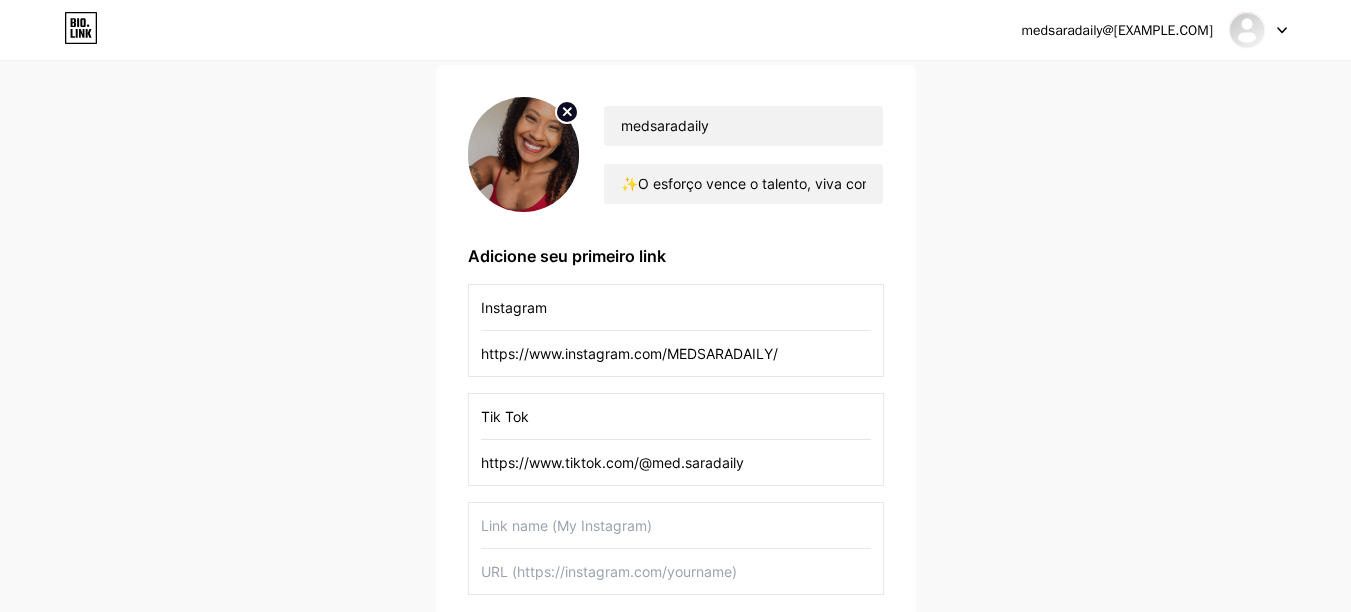 click at bounding box center (676, 525) 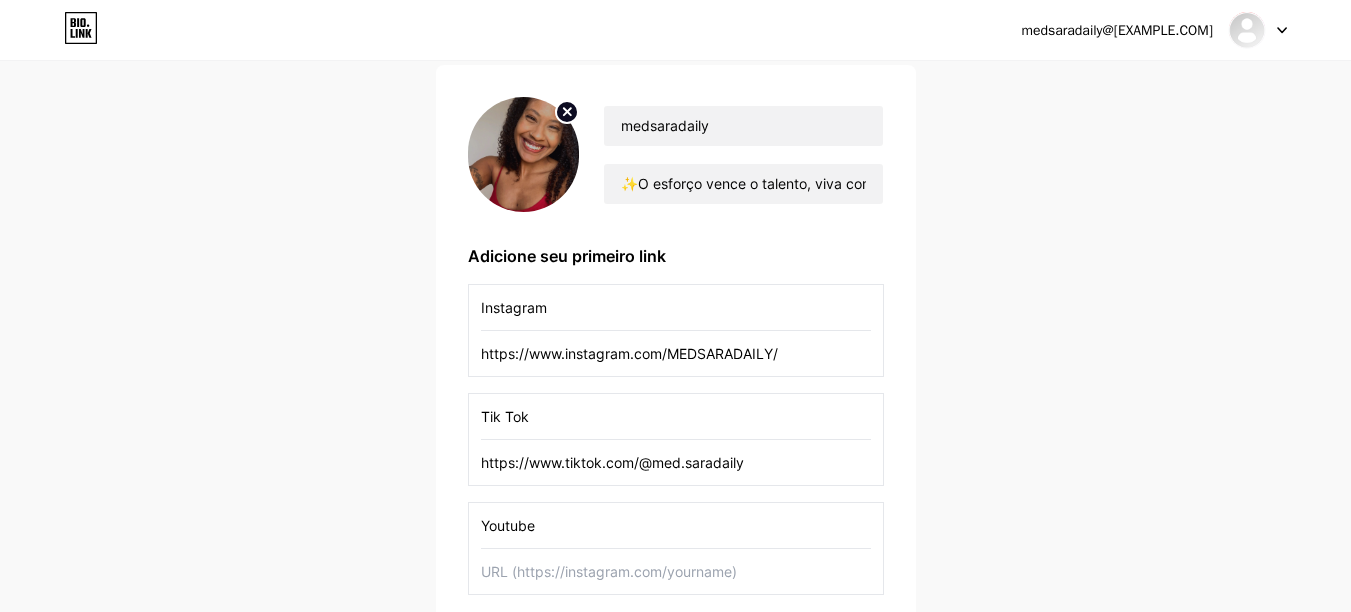 type on "Youtube" 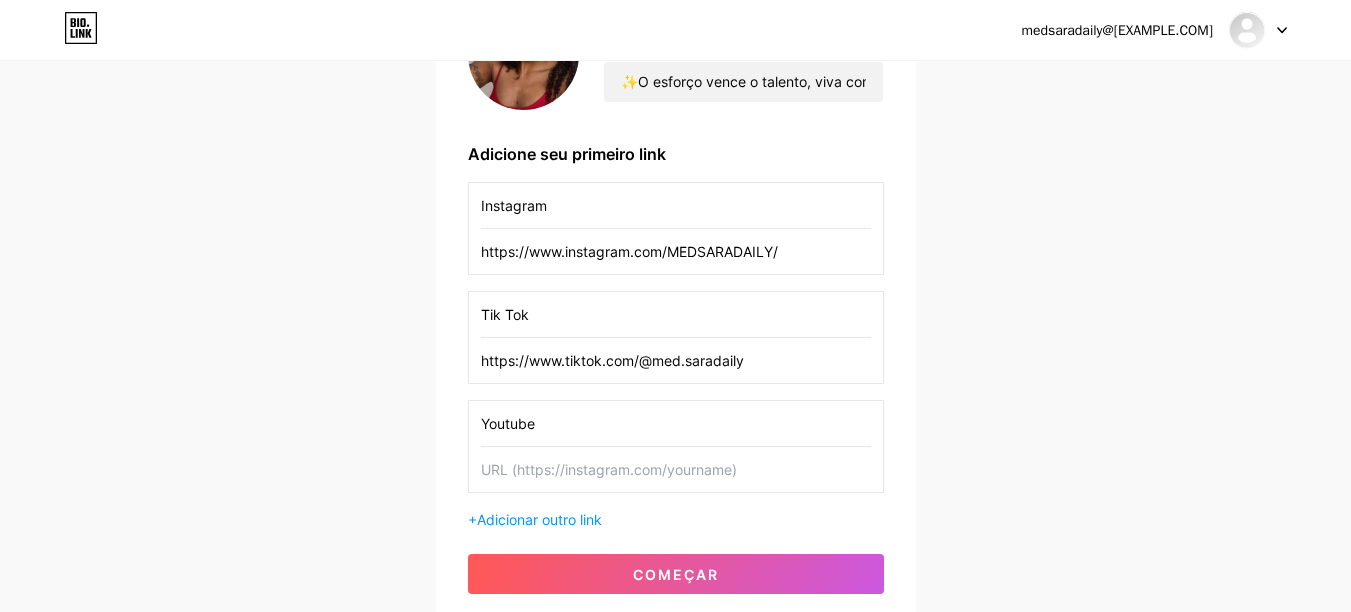 scroll, scrollTop: 231, scrollLeft: 0, axis: vertical 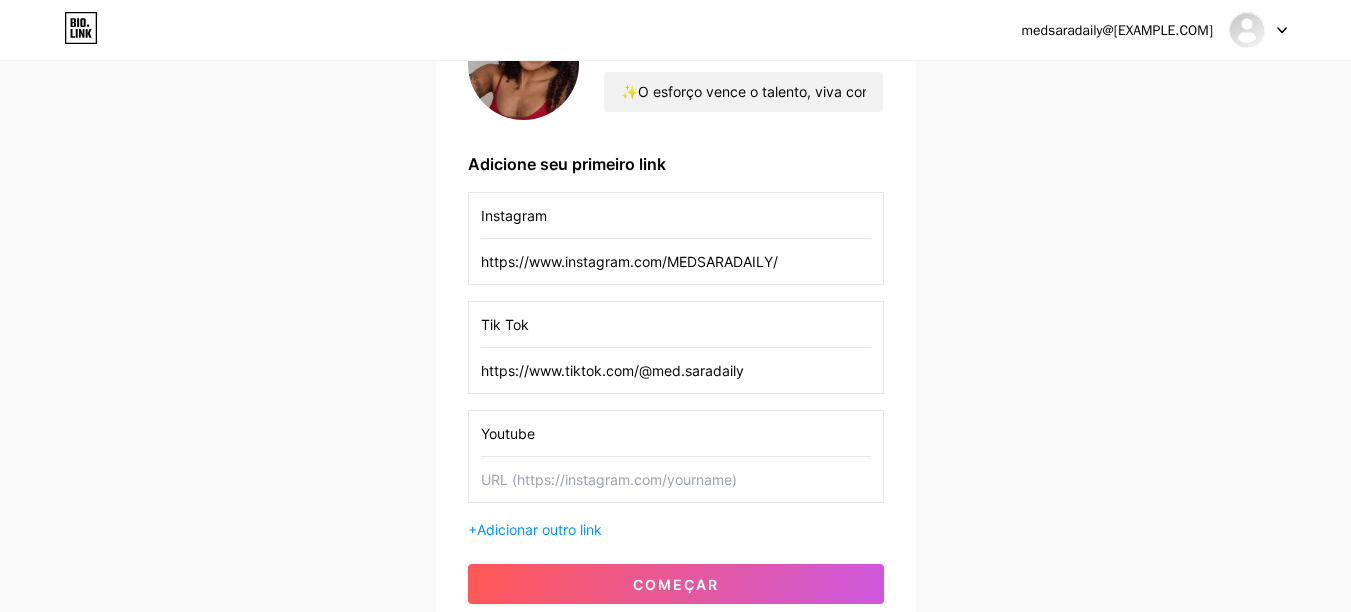 click at bounding box center [676, 479] 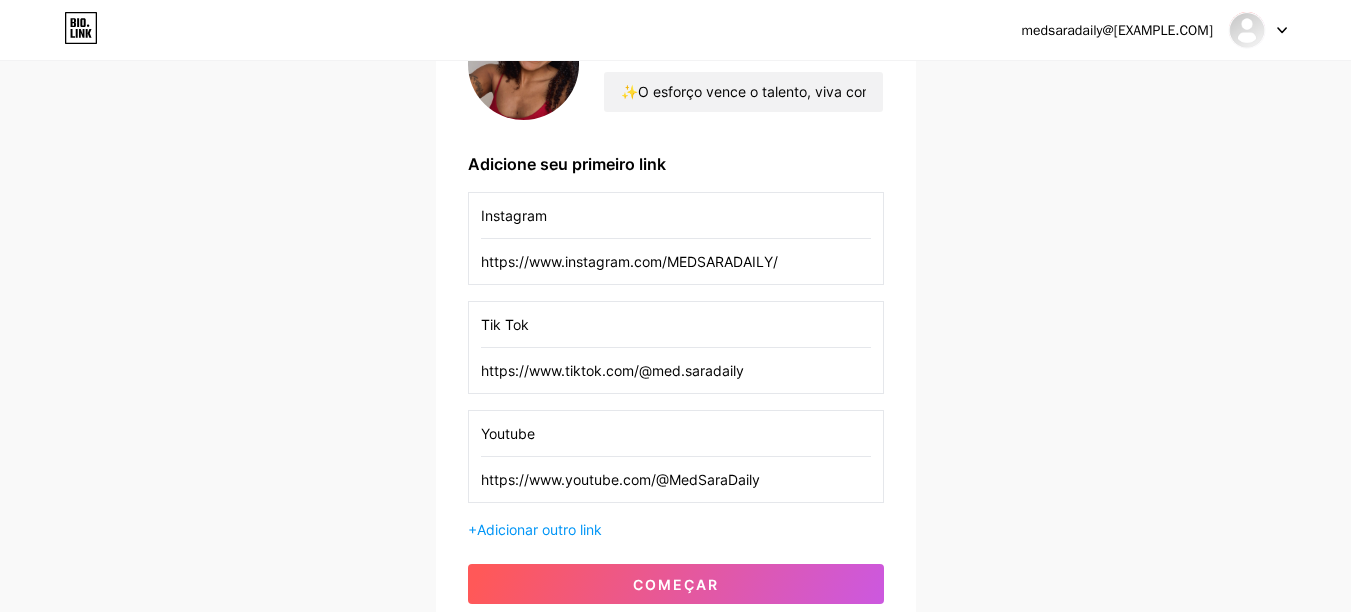 type on "https://www.youtube.com/@MedSaraDaily" 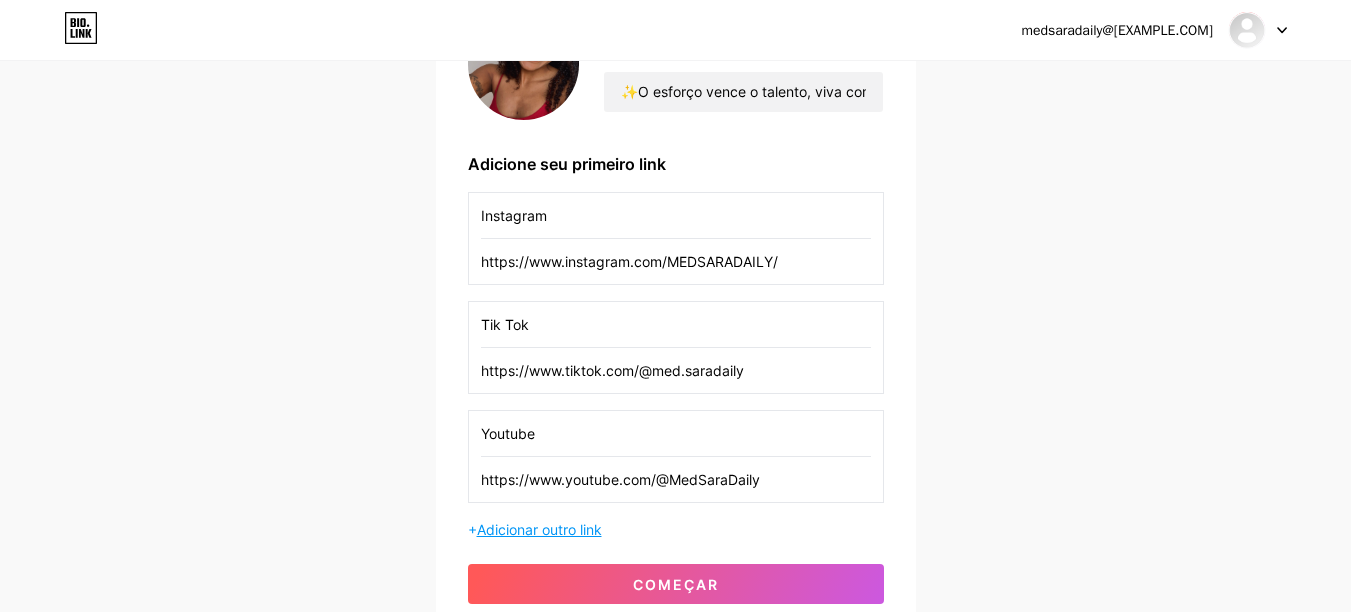 click on "Adicionar outro link" at bounding box center [539, 529] 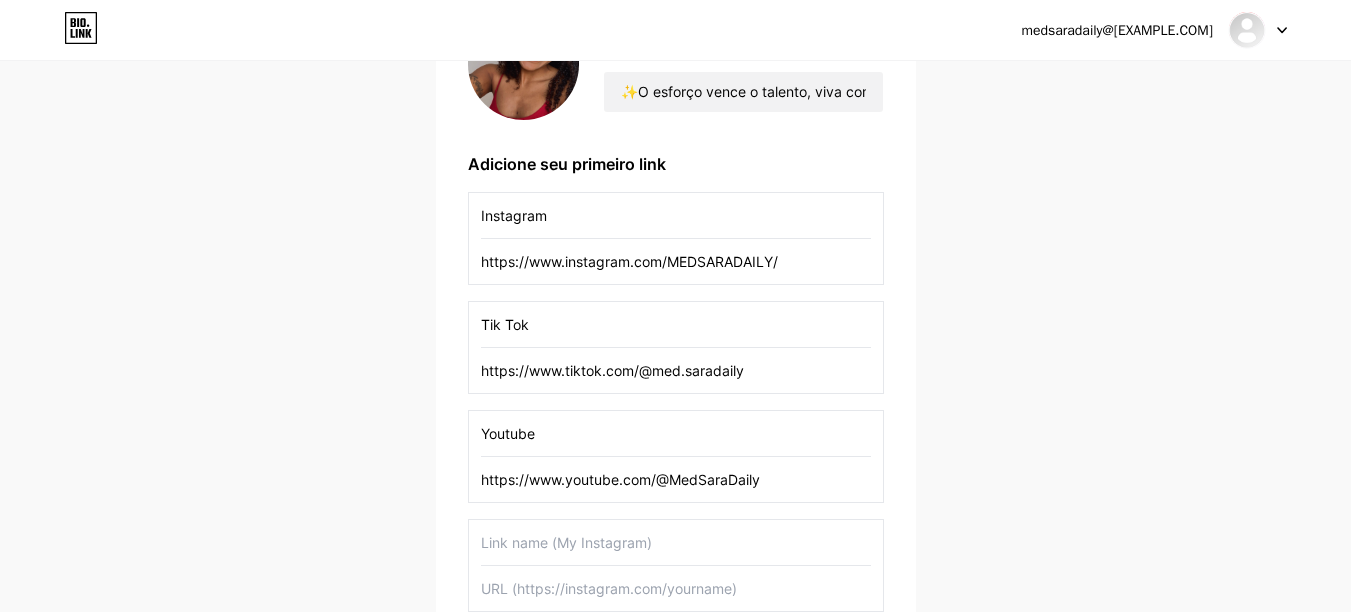 click at bounding box center [676, 542] 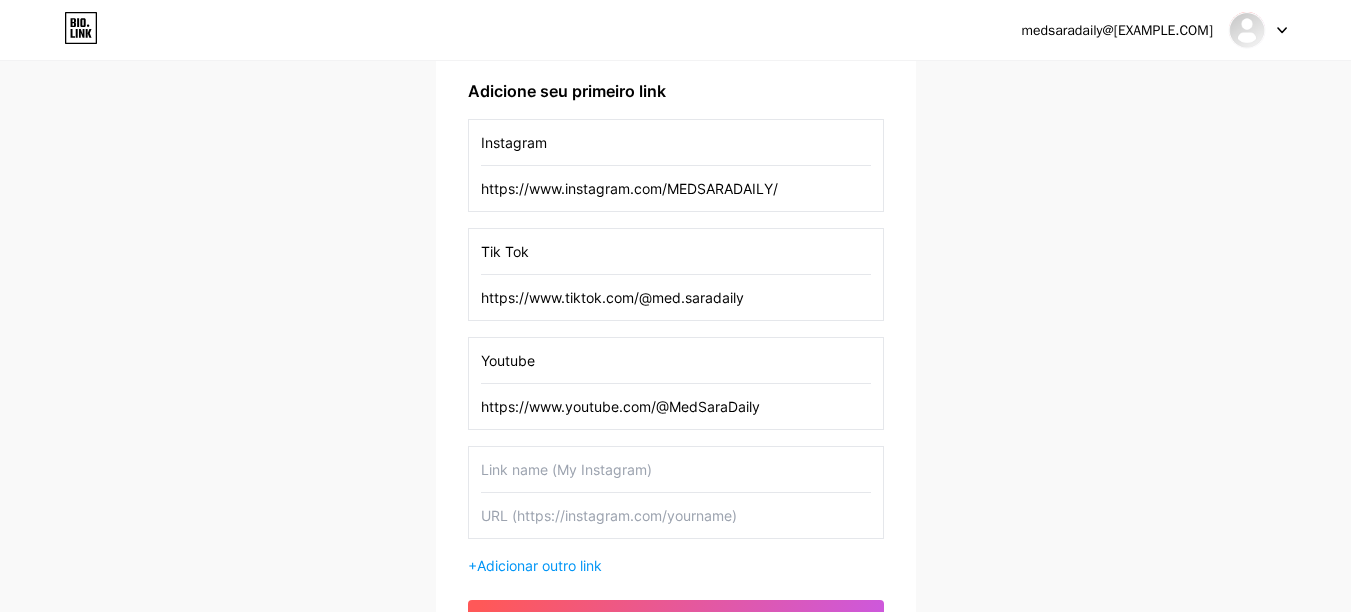 scroll, scrollTop: 302, scrollLeft: 0, axis: vertical 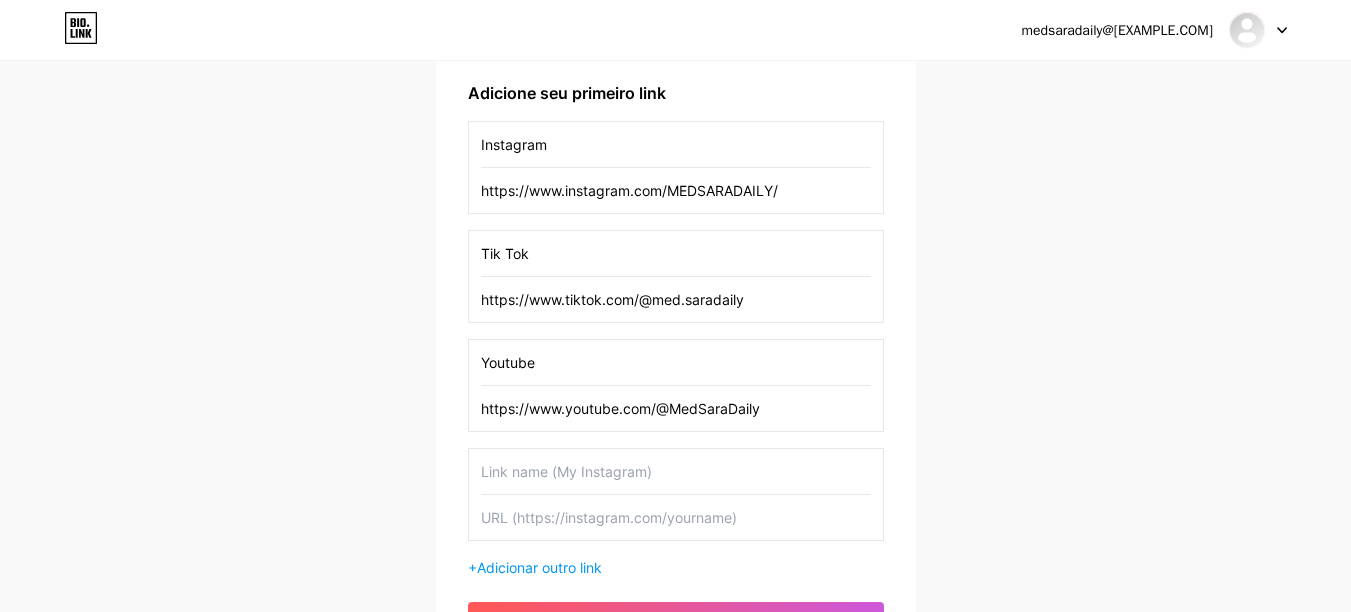click at bounding box center [676, 471] 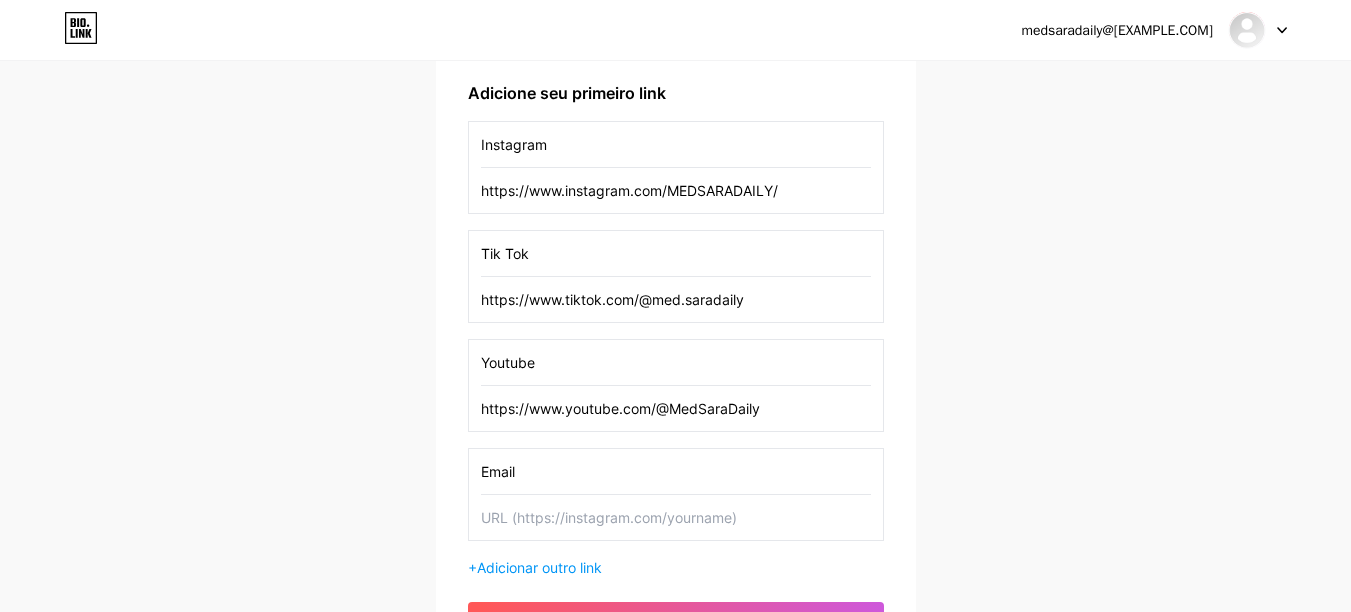 type on "Email" 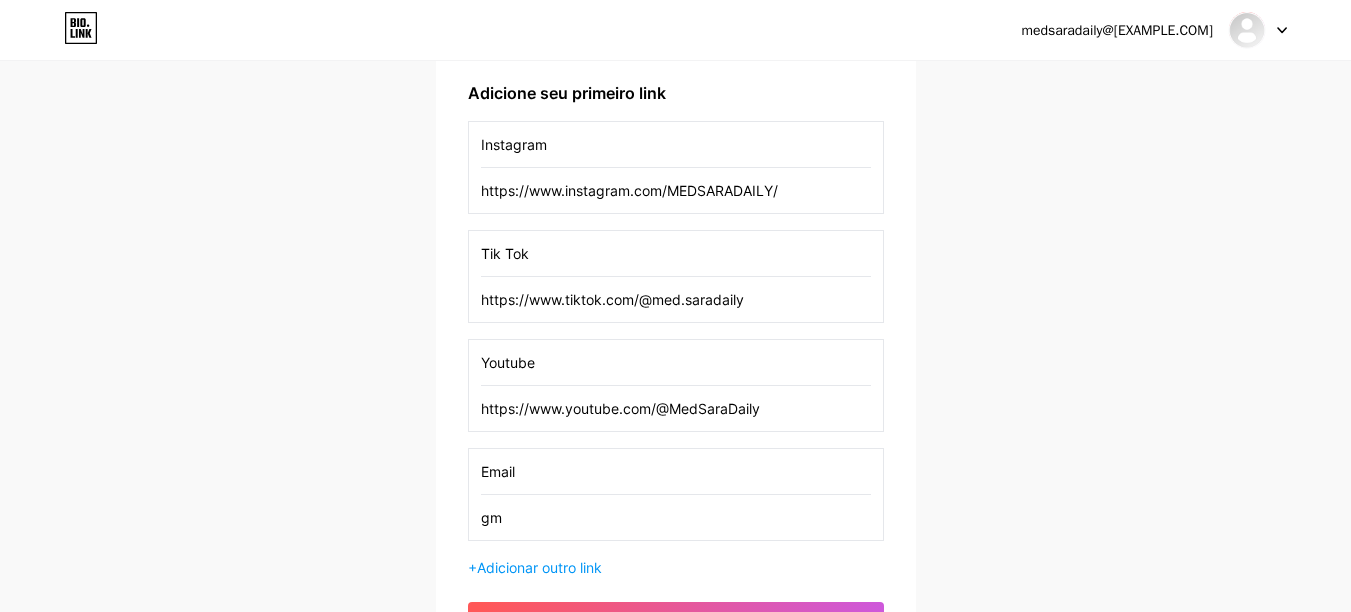type on "g" 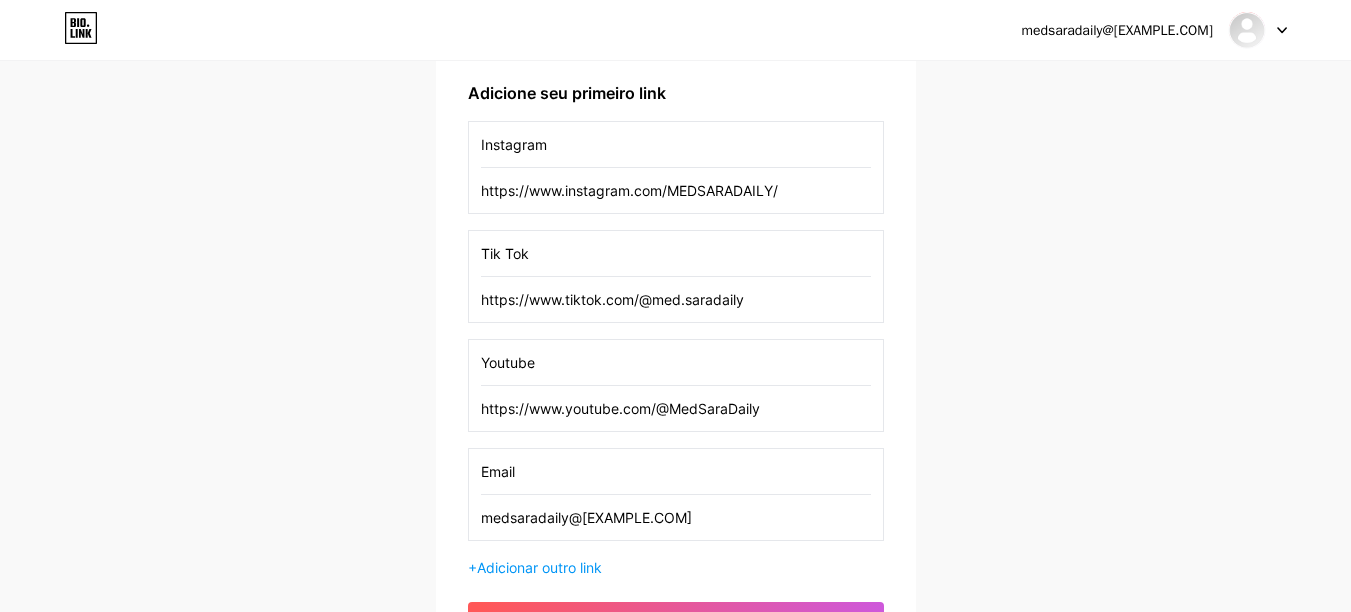 scroll, scrollTop: 475, scrollLeft: 0, axis: vertical 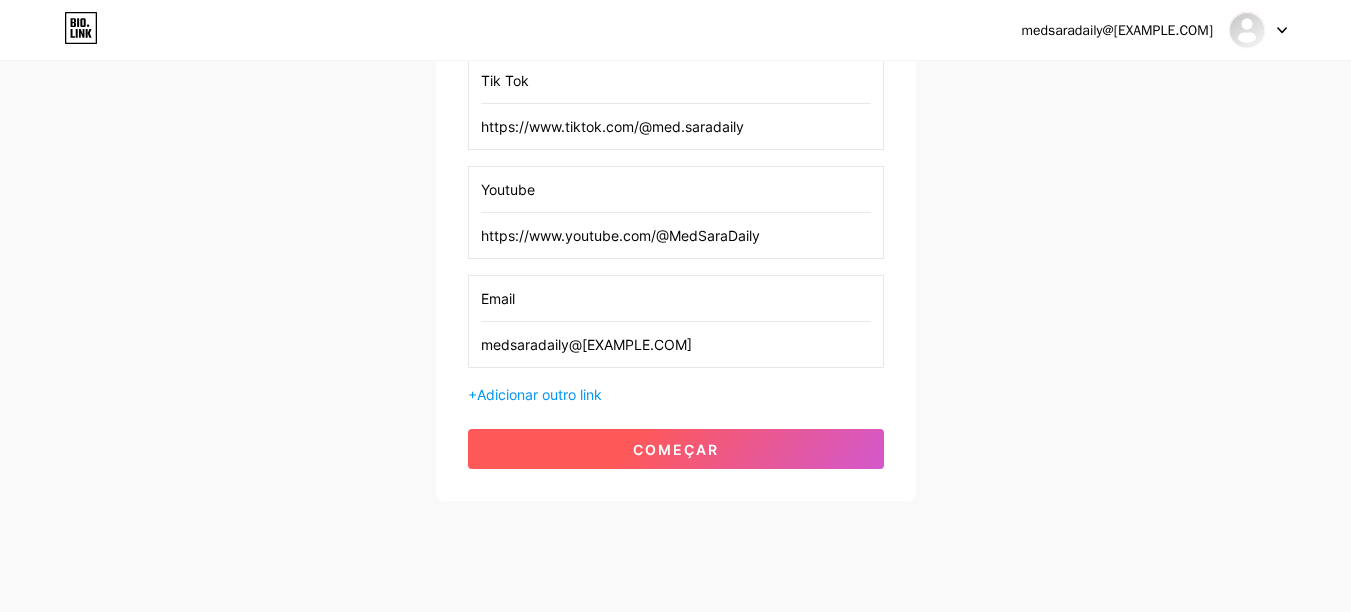 type on "medsaradaily@[EXAMPLE.COM]" 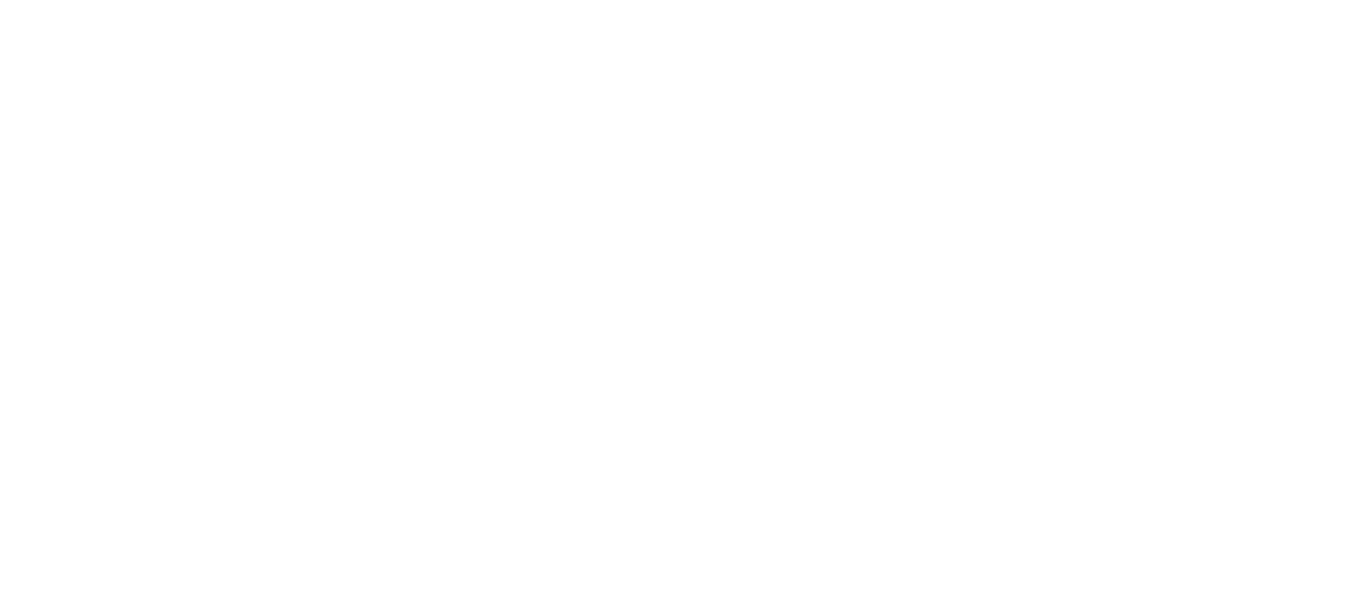 scroll, scrollTop: 0, scrollLeft: 0, axis: both 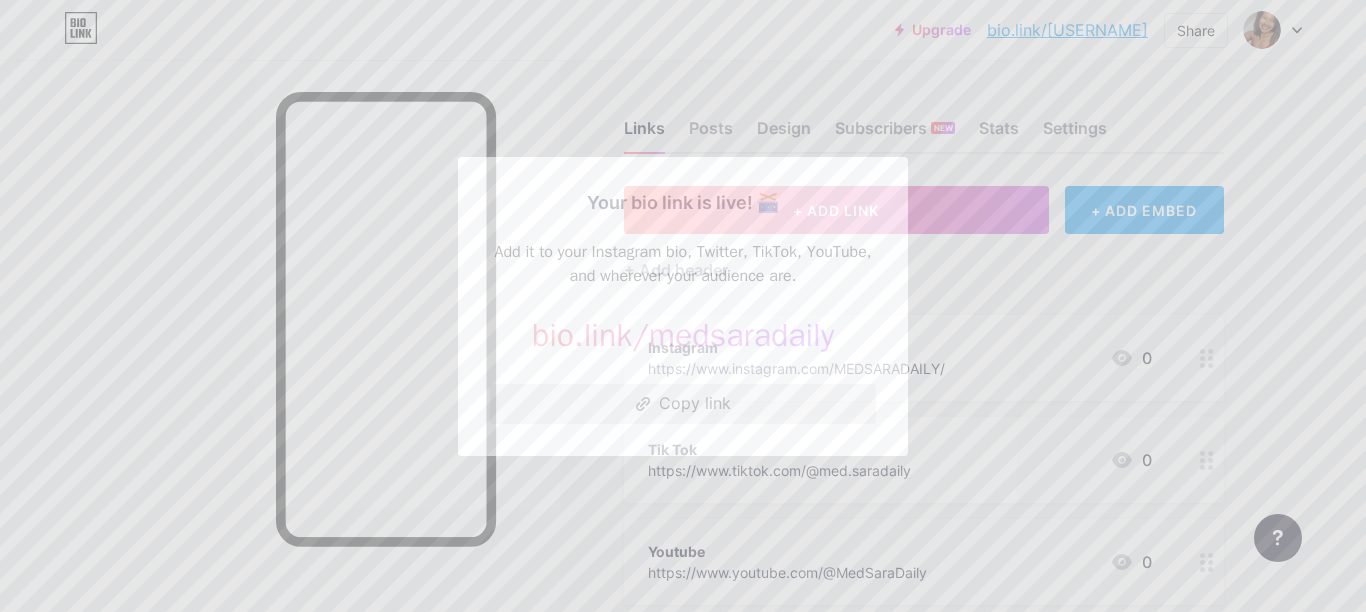 click on "Copy link" at bounding box center (683, 404) 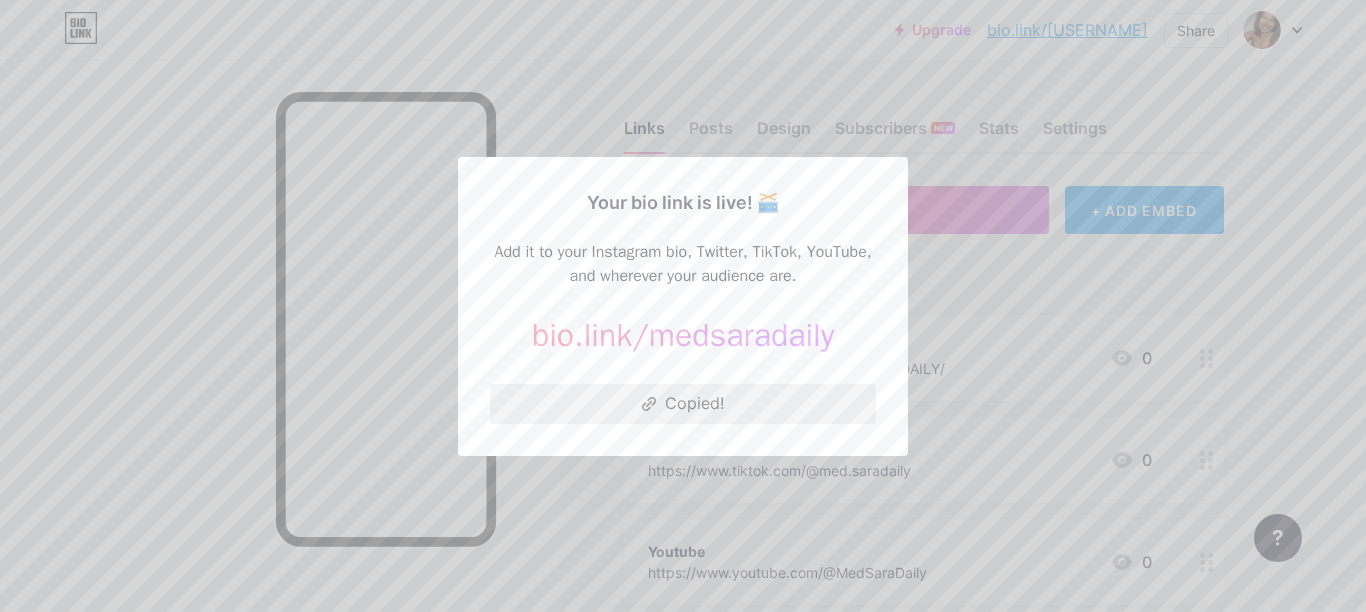 click on "Copied!" at bounding box center (683, 404) 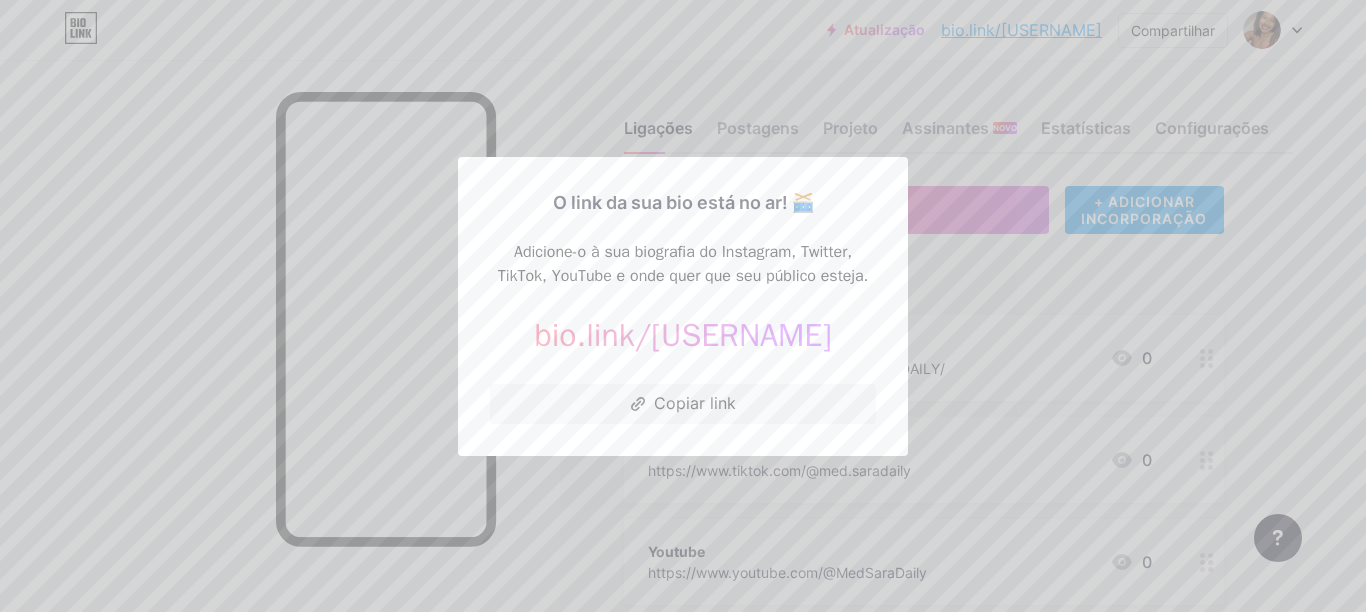 click at bounding box center (683, 306) 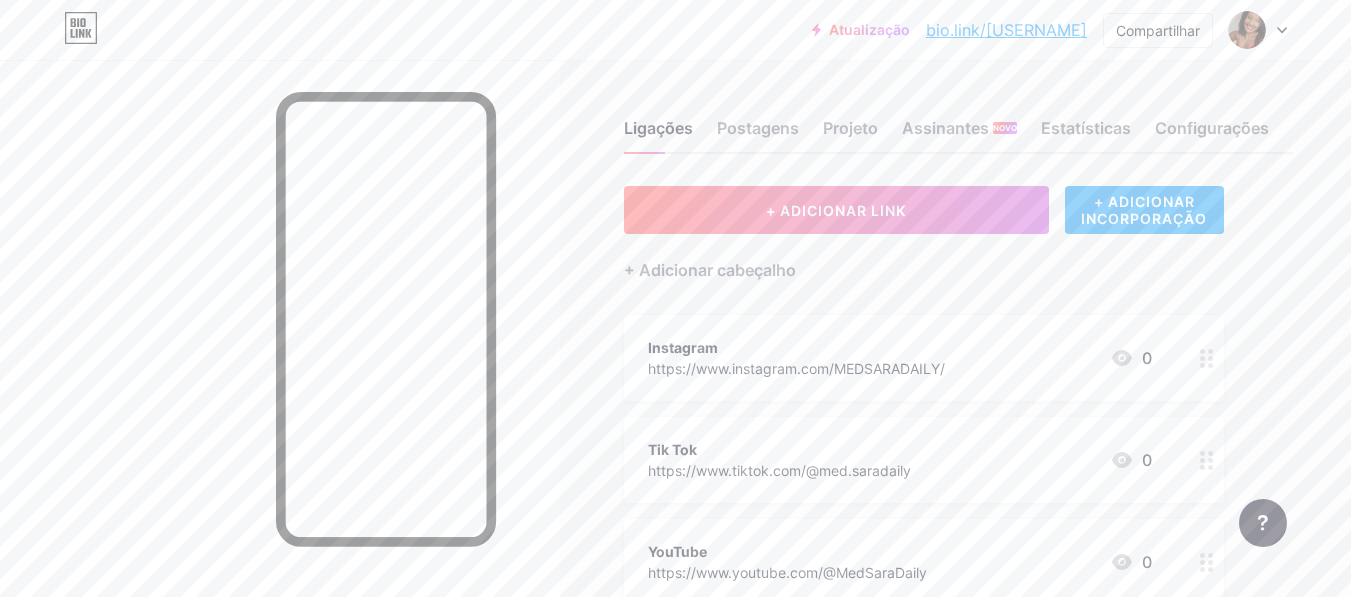 scroll, scrollTop: 2, scrollLeft: 0, axis: vertical 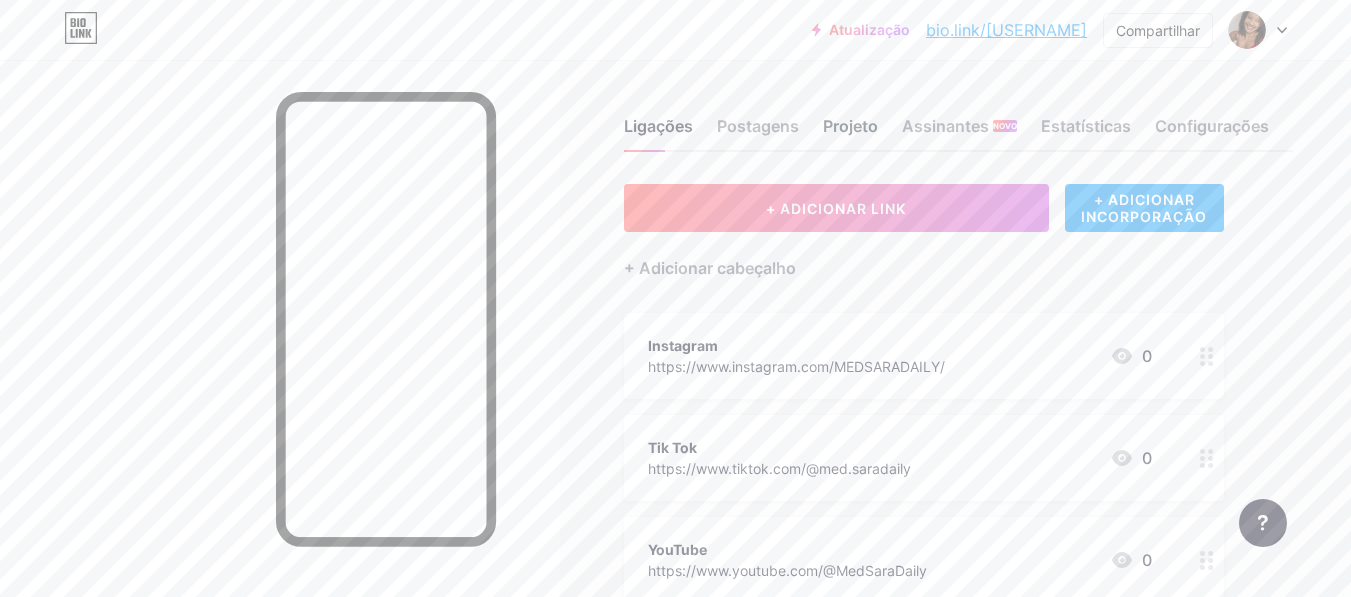 click on "Projeto" at bounding box center (850, 132) 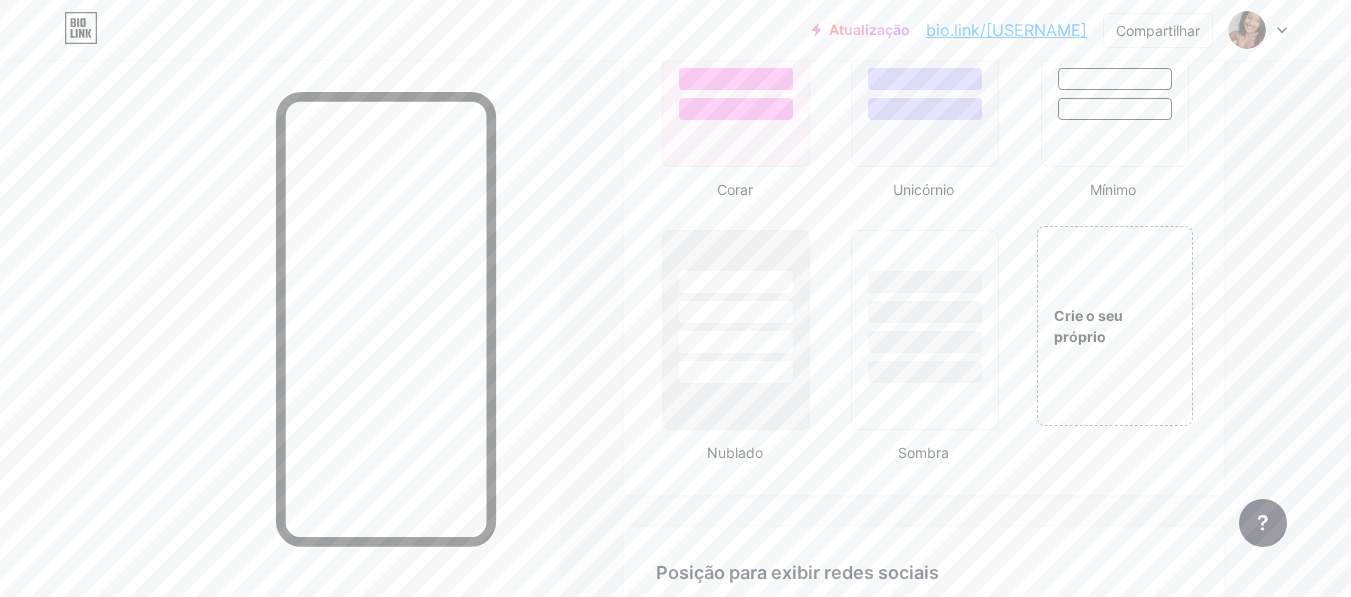 scroll, scrollTop: 2117, scrollLeft: 0, axis: vertical 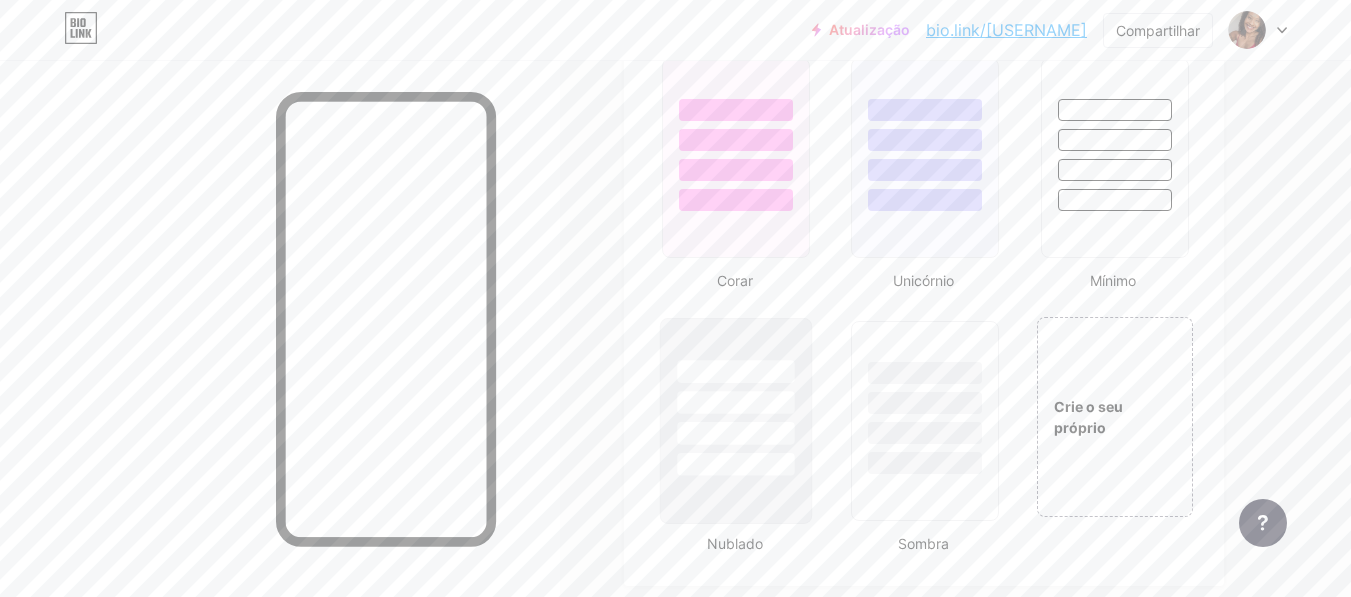 click at bounding box center [735, 371] 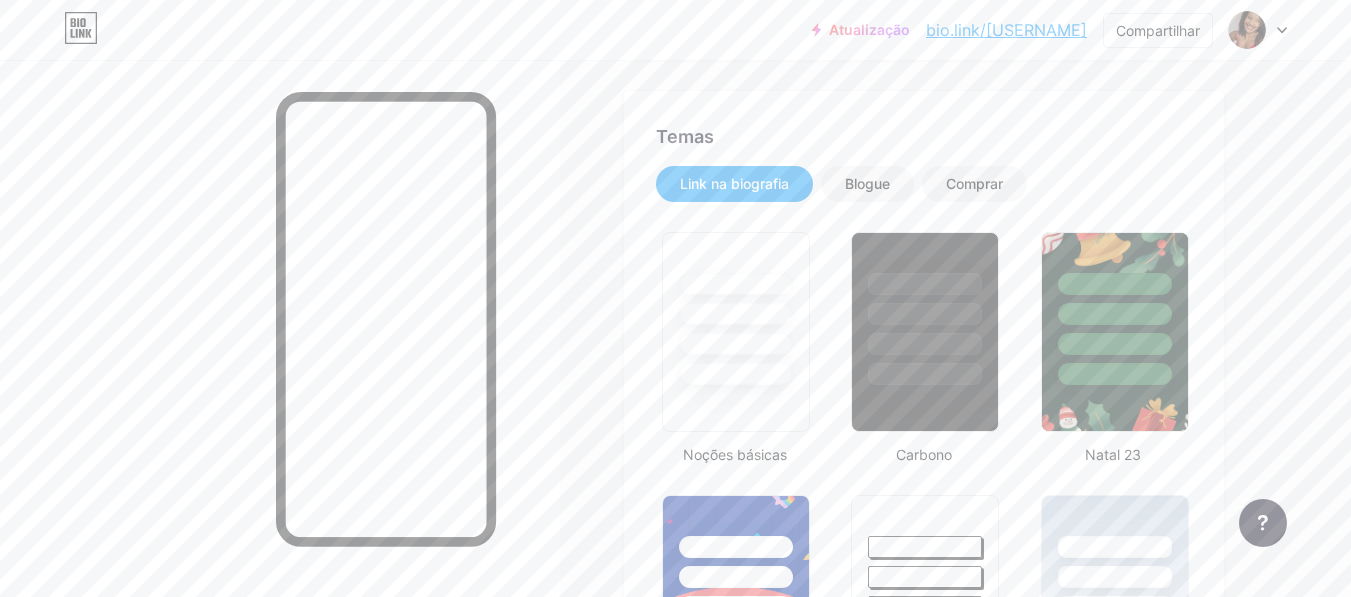 scroll, scrollTop: 474, scrollLeft: 0, axis: vertical 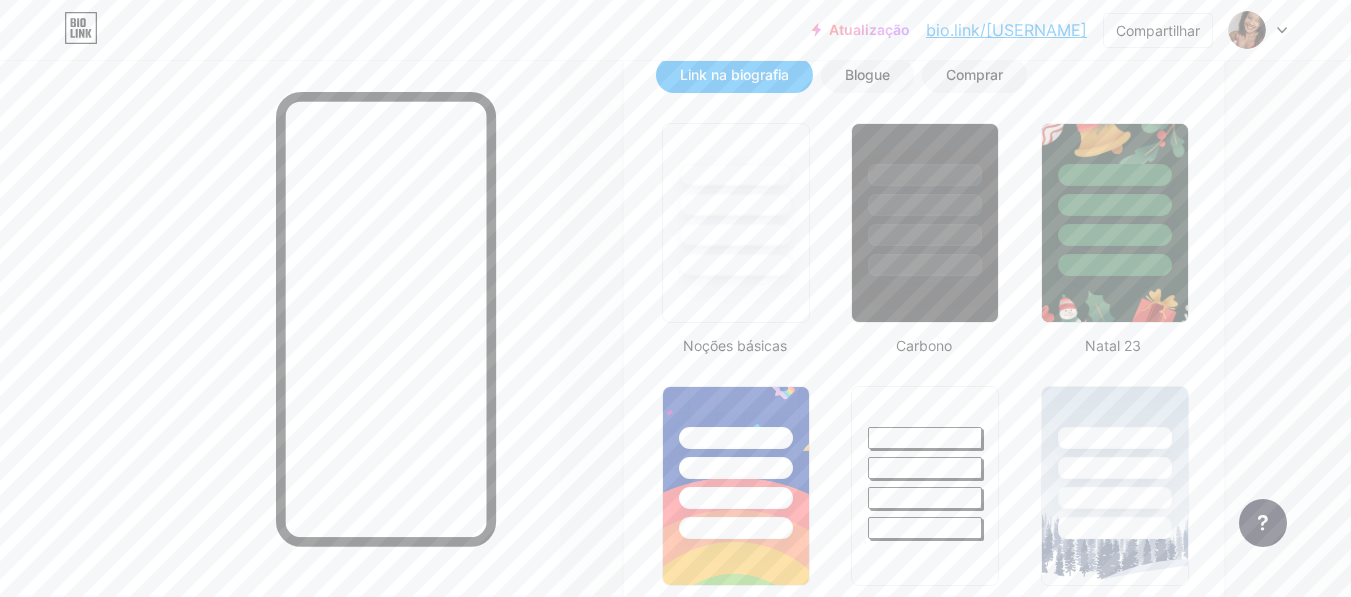 click on "Atualização   bio.link/[USERNAME]...   bio.link/[USERNAME]   Compartilhar               Trocar de conta     medsaradaily               + Adicionar uma nova página       Configurações de Conta   Sair" at bounding box center (675, 30) 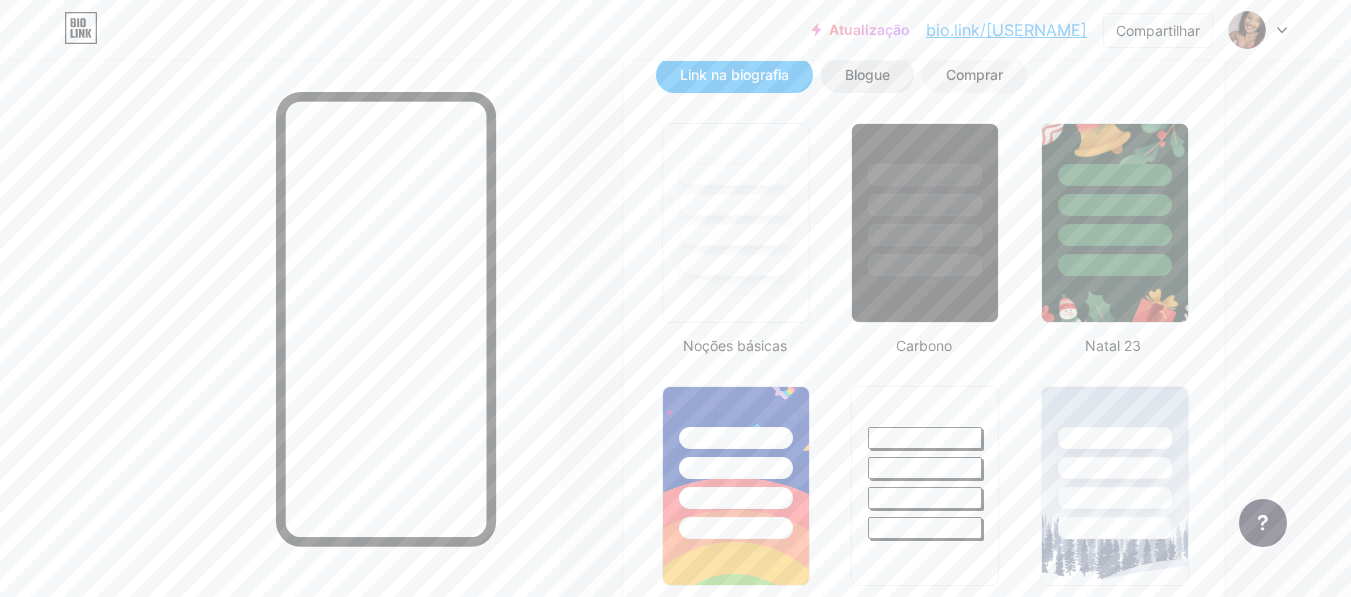 click on "Blogue" at bounding box center (867, 75) 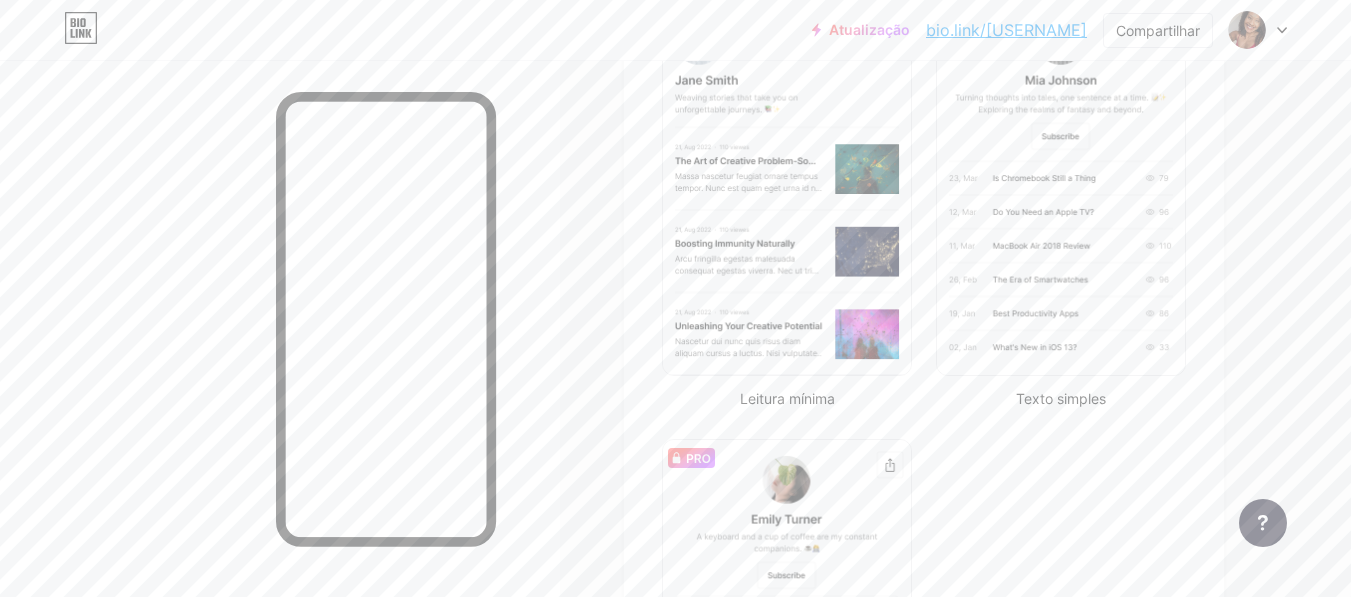 scroll, scrollTop: 203, scrollLeft: 0, axis: vertical 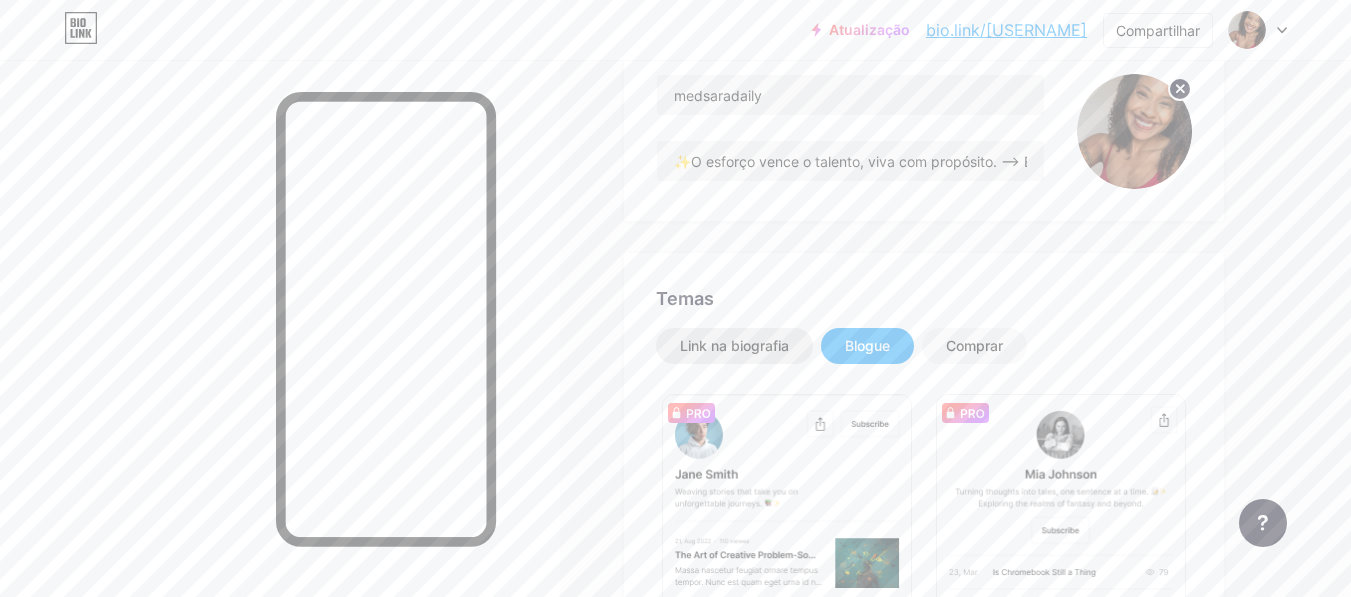 click on "Link na biografia" at bounding box center [734, 345] 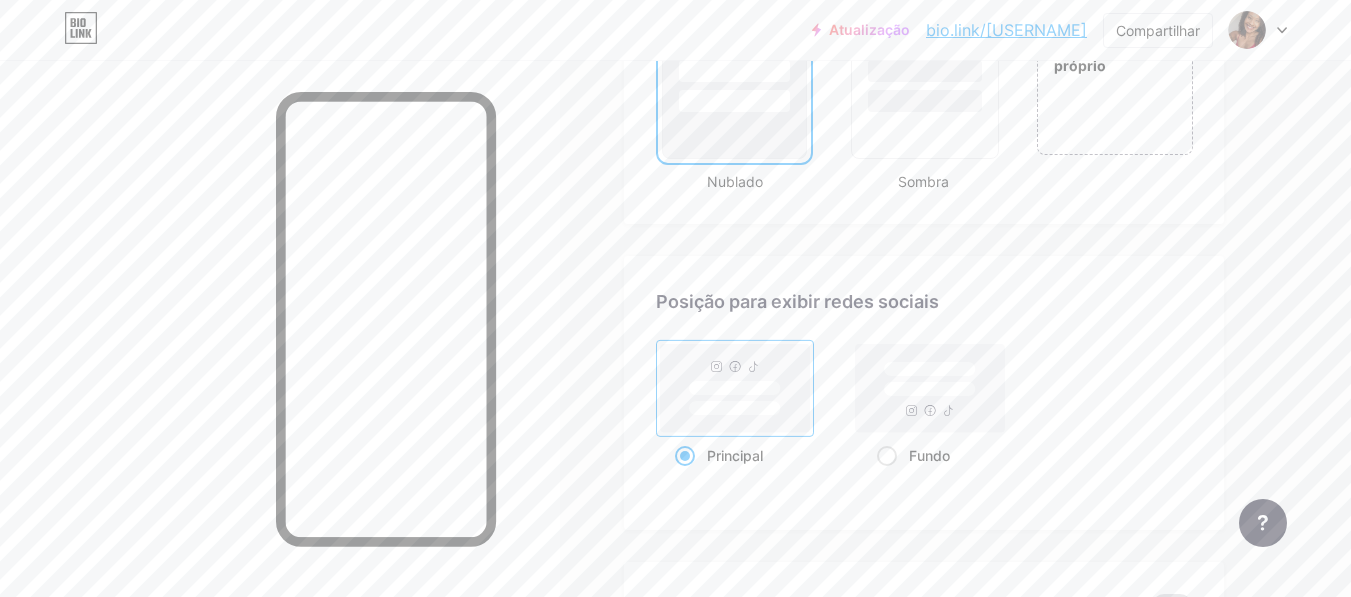 scroll, scrollTop: 2497, scrollLeft: 0, axis: vertical 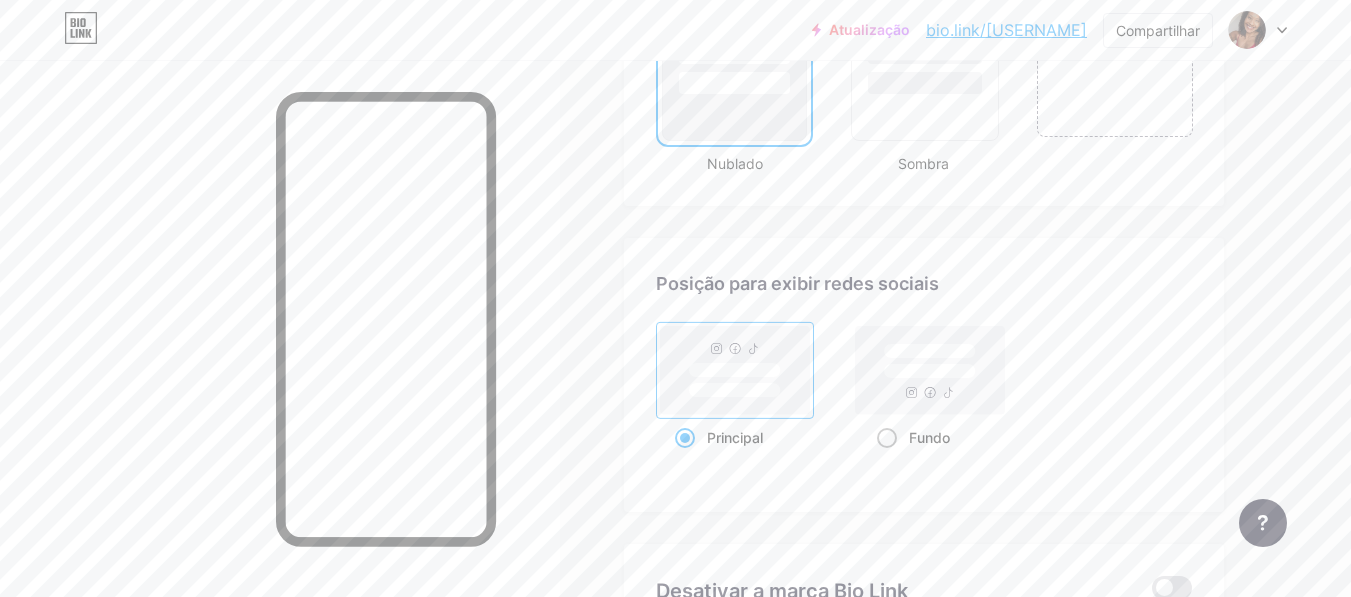 click 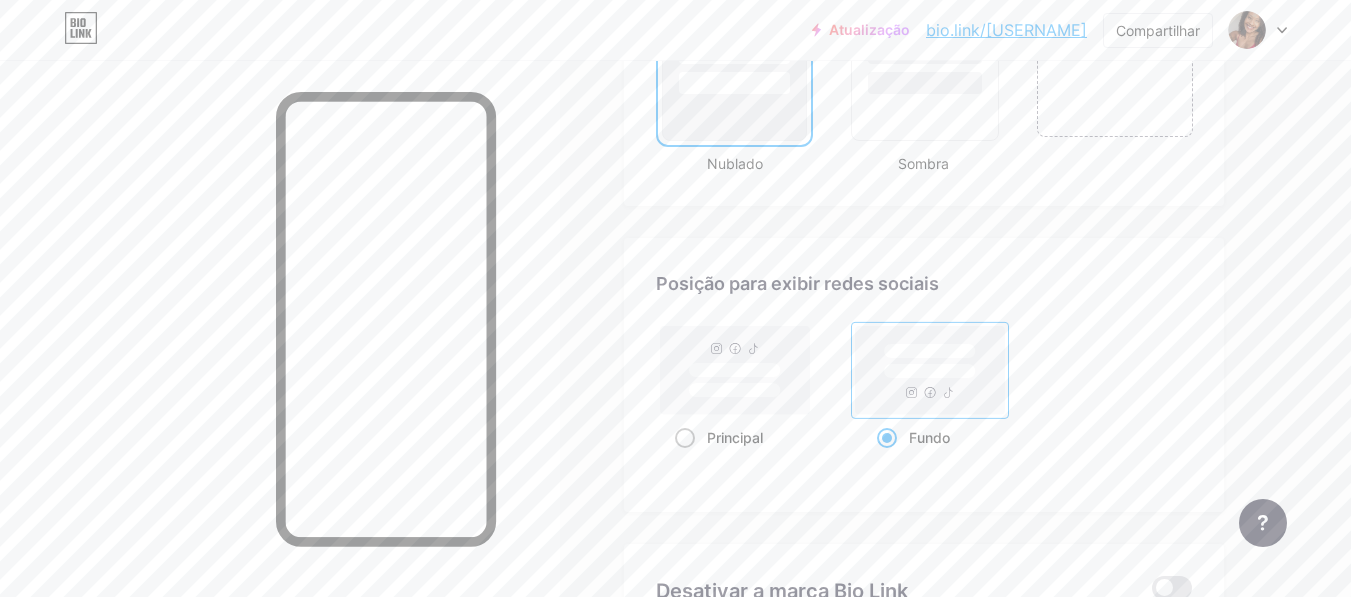 click 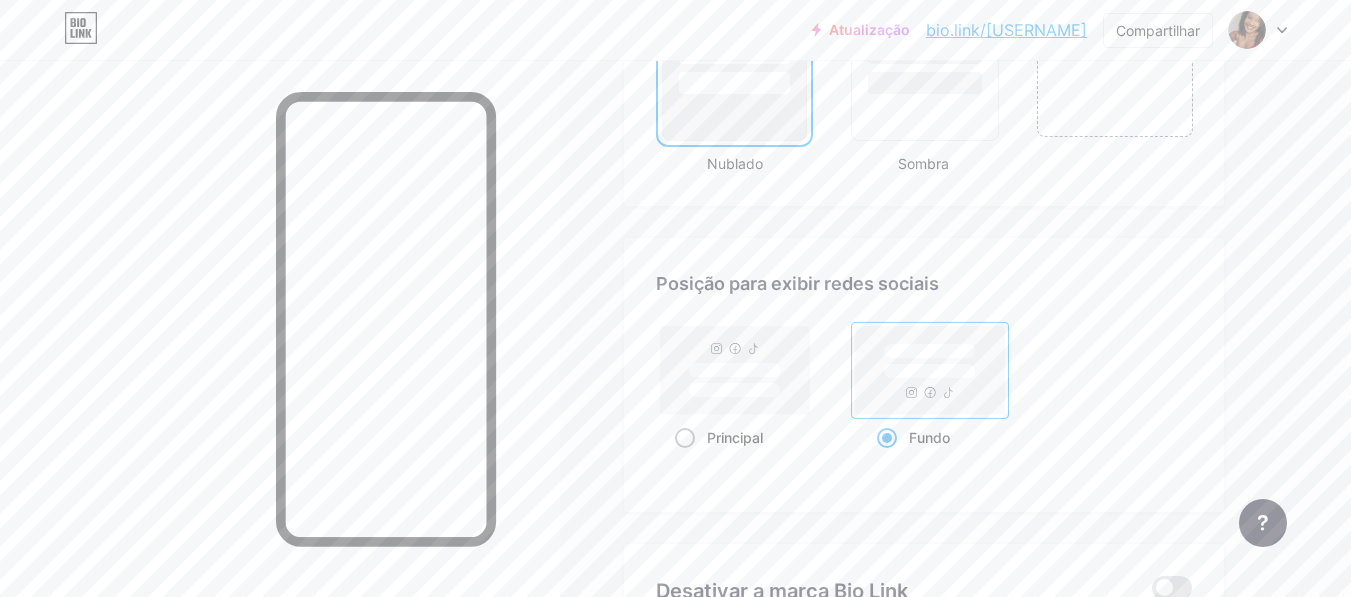 click on "Principal" at bounding box center [681, 462] 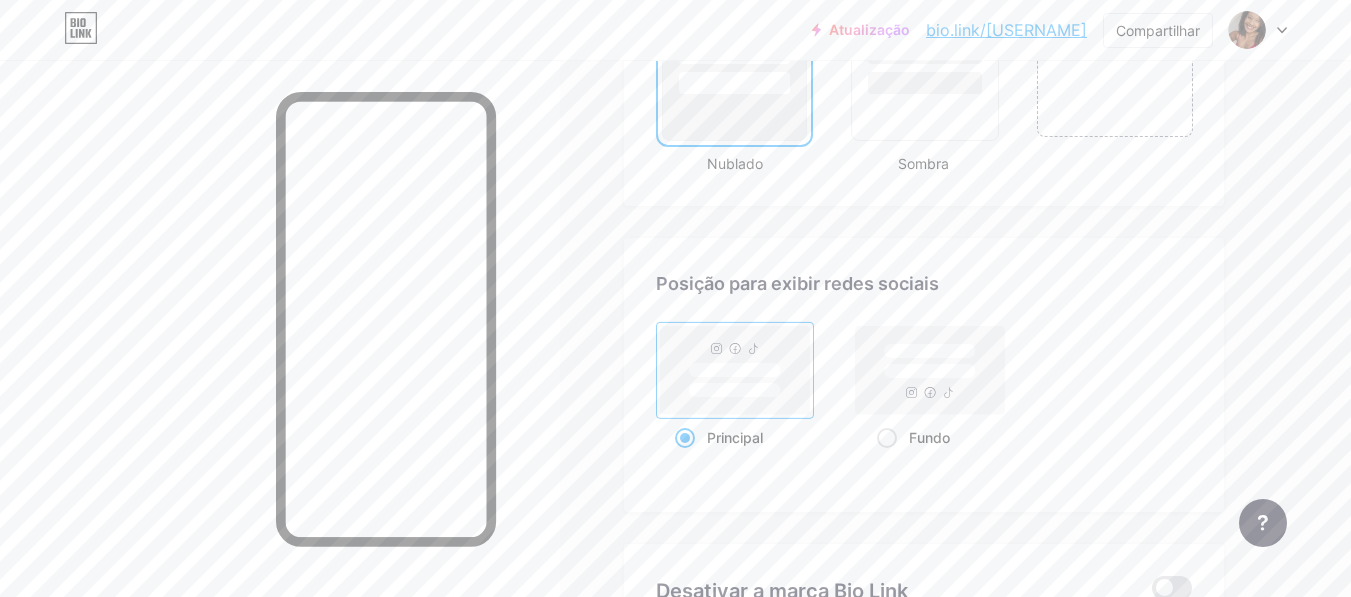 scroll, scrollTop: 1975, scrollLeft: 0, axis: vertical 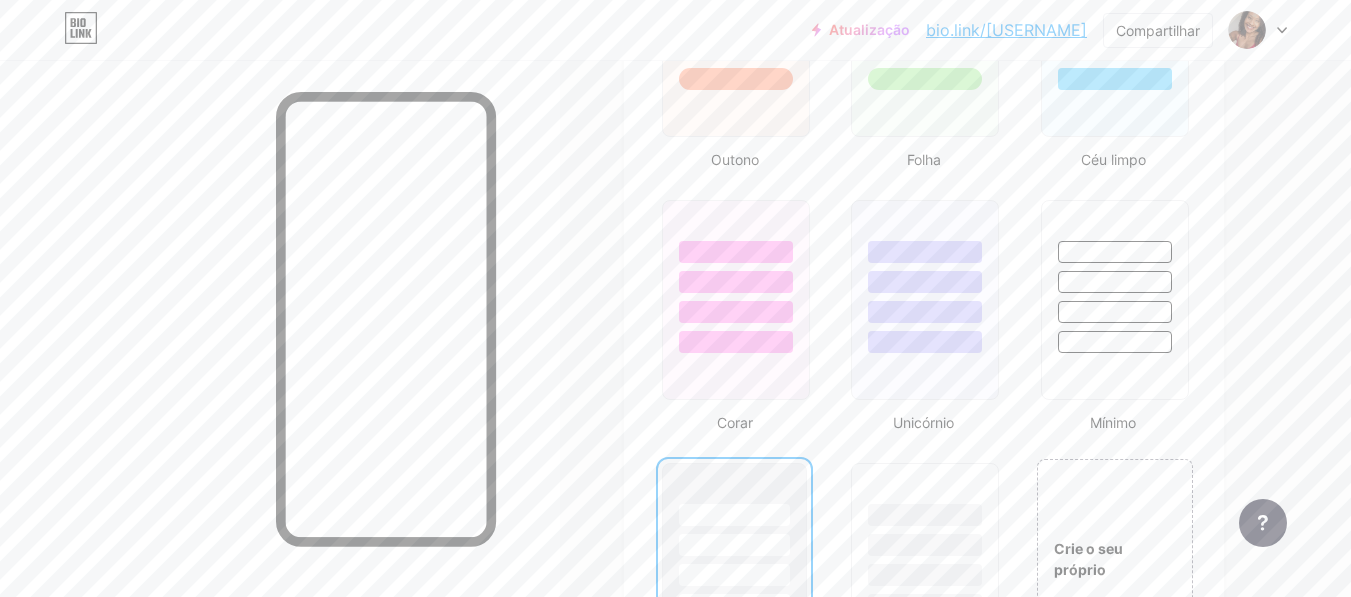 click on "Ligações
Postagens
Projeto
Assinantes
NOVO
Estatísticas
Configurações     Perfil   medsaradaily     ✨O esforço vence o talento, viva com propósito. ⟶ Estudante de Medicina 2º ano | [INSTITUTION] ▫️Rotina • Estudos • Disciplina ▫️Treino & Autocuidado                   Temas   Link na biografia   Blogue   Comprar       Noções básicas       Carbono       Natal 23       Orgulho       Falha       Inverno · Ao Vivo       Vítreo · Ao vivo       Camaleão · Ao Vivo       Noite Chuvosa · Ao Vivo       Neon · Ao Vivo       Verão       Retrô       Morango · Ao Vivo       Deserto       Ensolarado       Outono       Folha       Céu limpo       Corar       Unicórnio       Mínimo       Nublado       Sombra     Crie o seu próprio           Alterações salvas       Posição para exibir redes sociais                 Principal                     Fundo
Desativar a marca Bio Link" at bounding box center (688, -238) 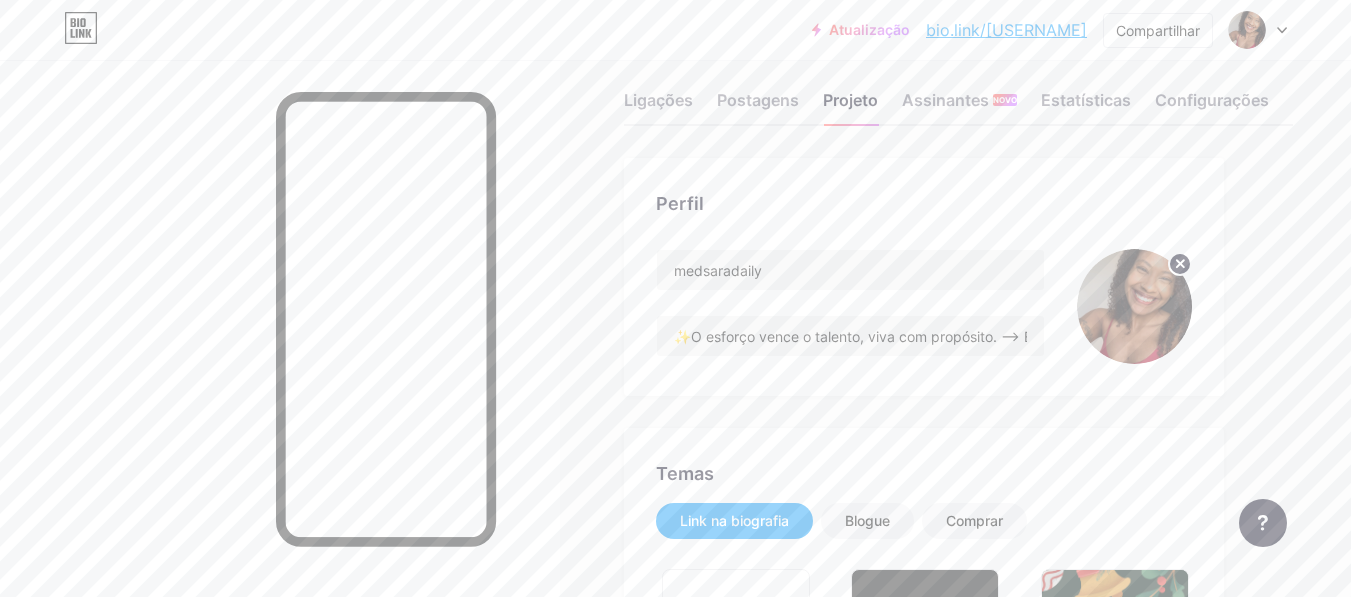 scroll, scrollTop: 0, scrollLeft: 0, axis: both 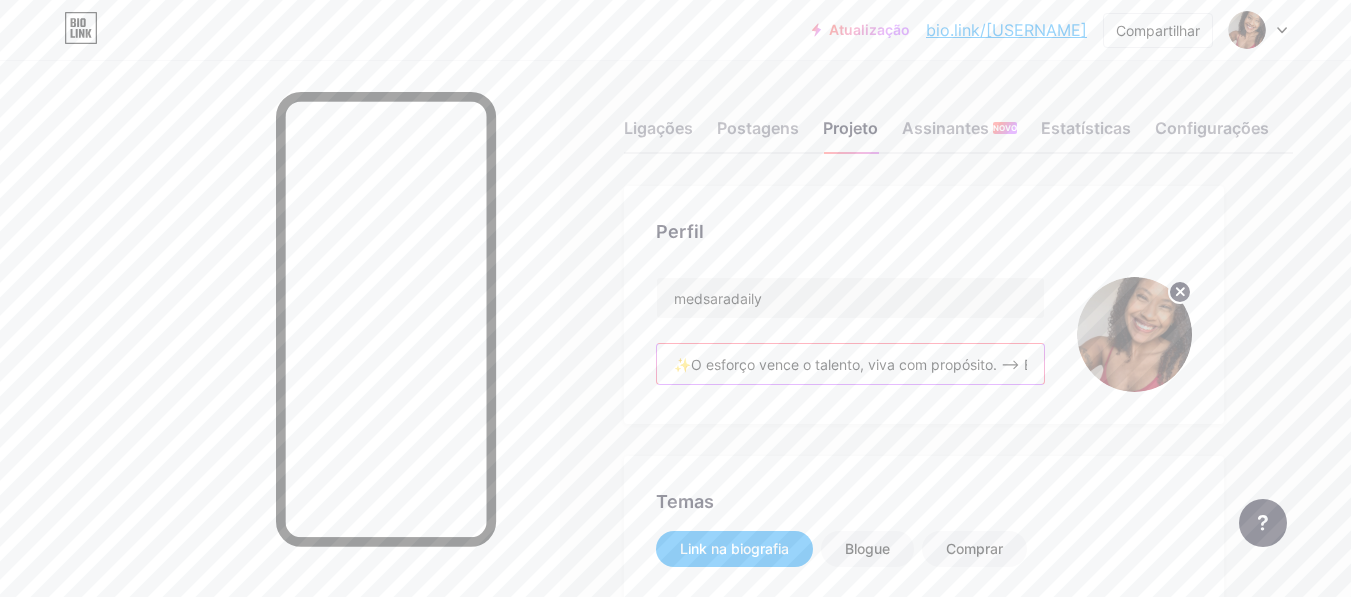 click on "✨O esforço vence o talento, viva com propósito. ⟶ Estudante de Medicina 2º ano | [INSTITUTION] ▫️Rotina • Estudos • Disciplina ▫️Treino & Autocuidado" at bounding box center [850, 364] 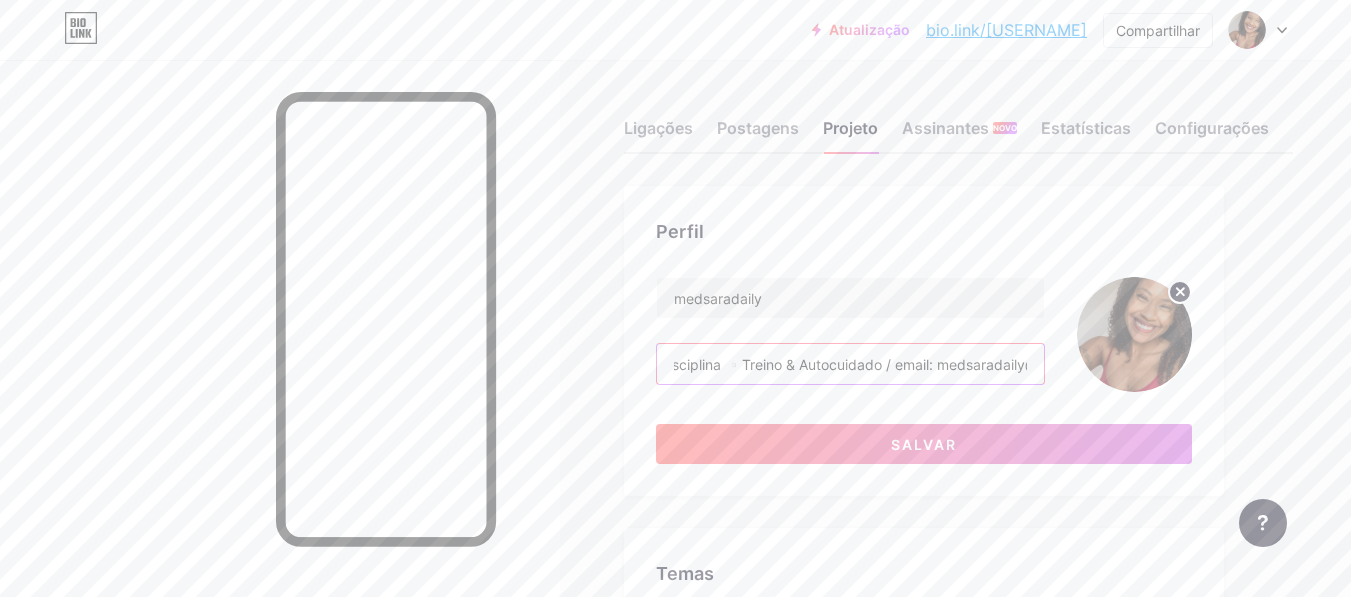 scroll, scrollTop: 0, scrollLeft: 834, axis: horizontal 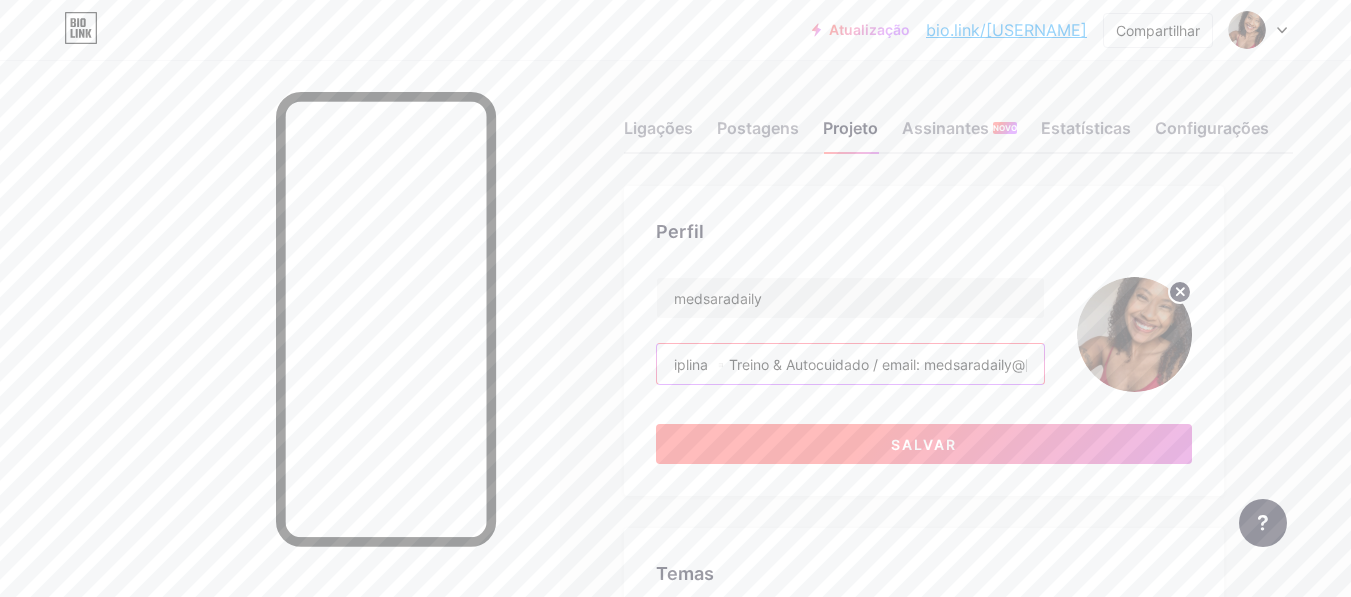 type on "✨O esforço vence o talento, viva com propósito. ⟶ Estudante de Medicina 2º ano | [INSTITUTION] ▫️Rotina • Estudos • Disciplina ▫️Treino & Autocuidado / email: medsaradaily@[EXAMPLE.COM]" 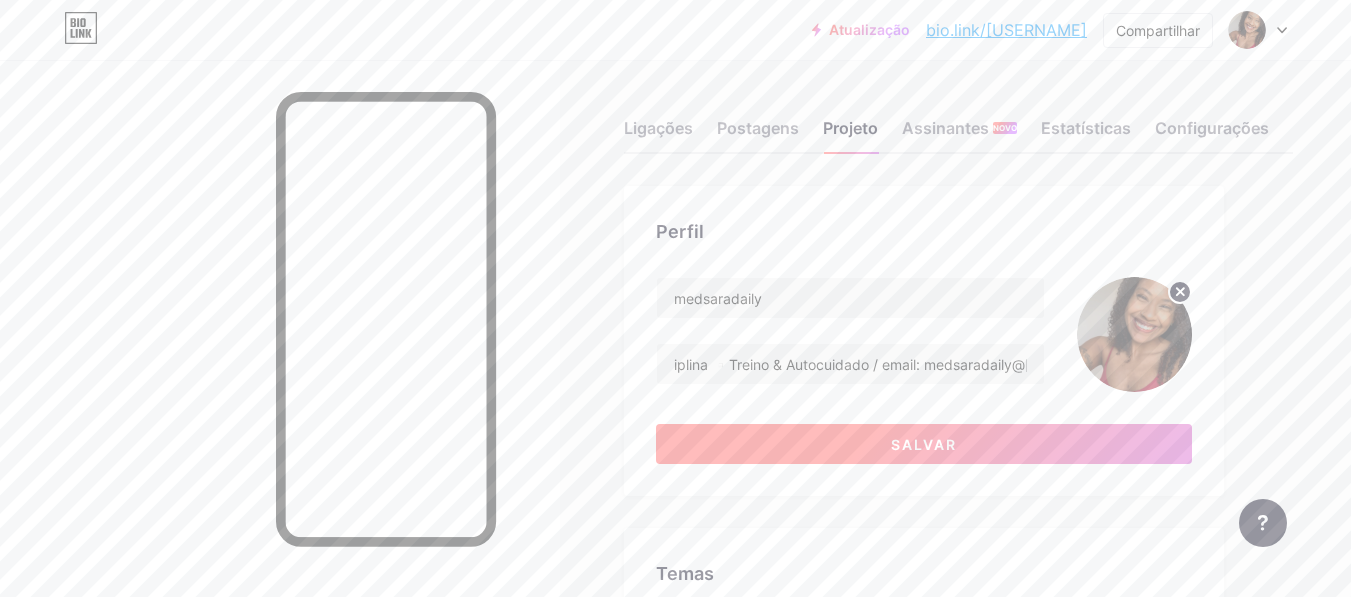 click on "Salvar" at bounding box center [924, 444] 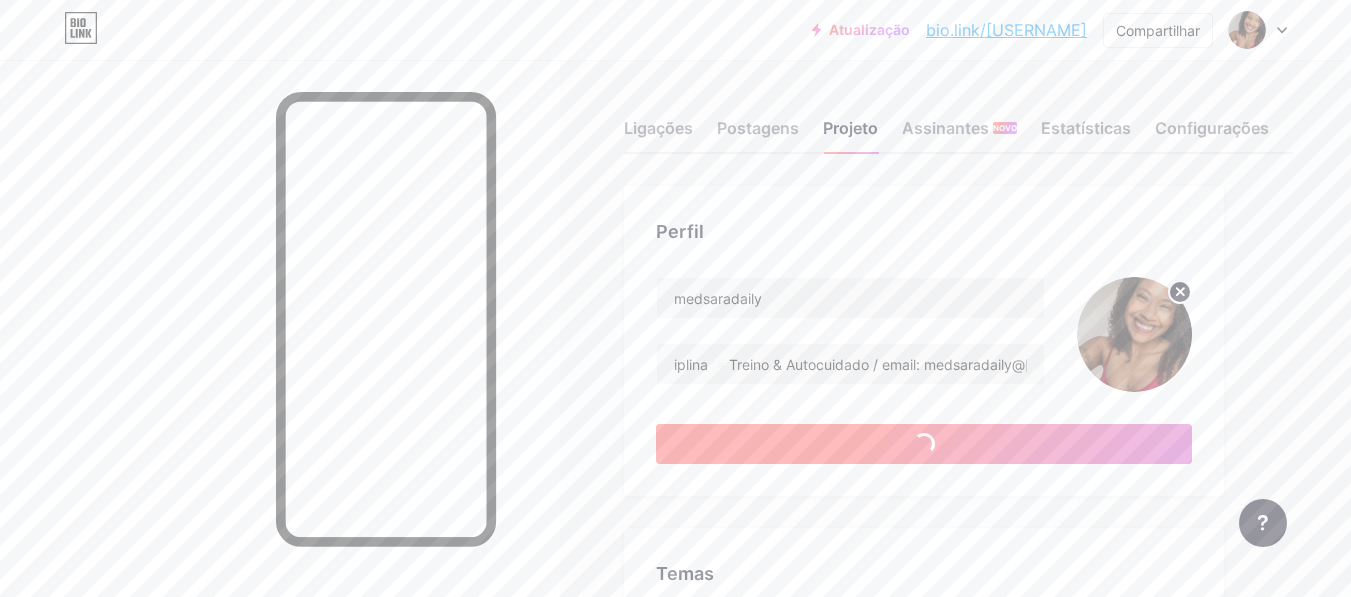 scroll, scrollTop: 0, scrollLeft: 0, axis: both 